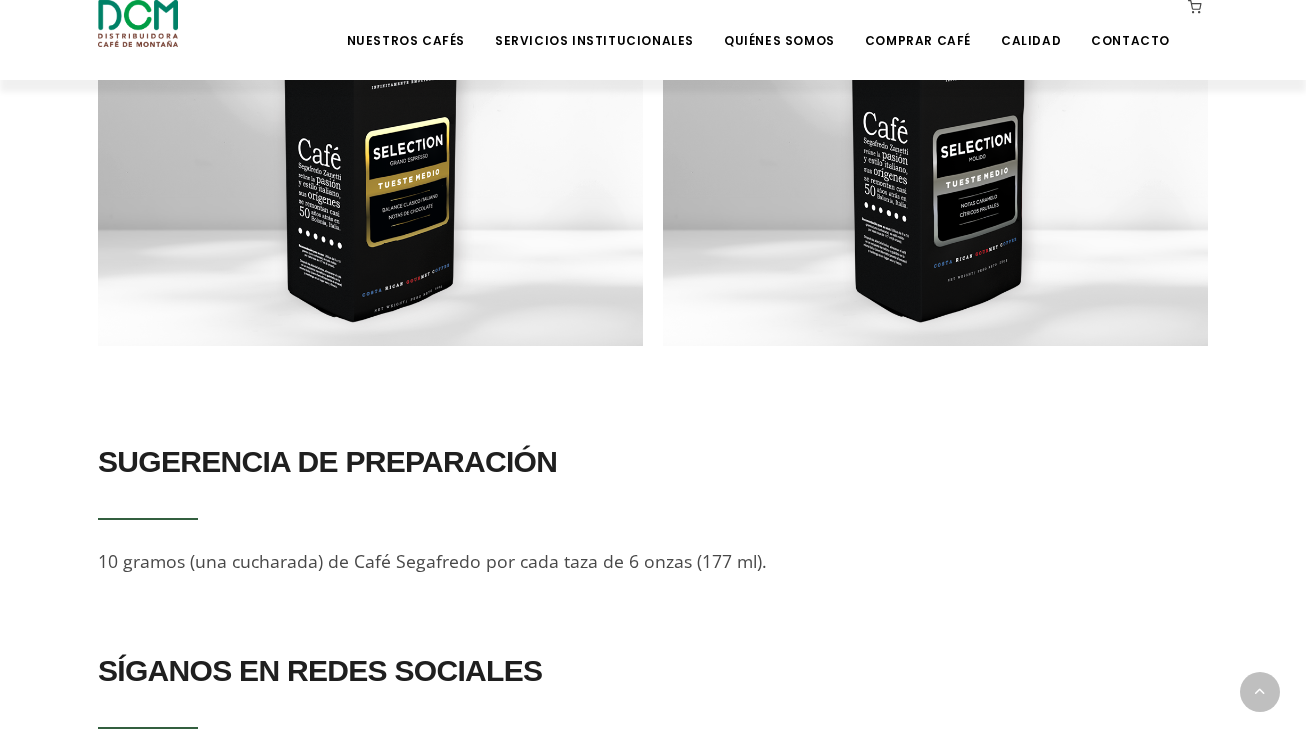 scroll, scrollTop: 1967, scrollLeft: 0, axis: vertical 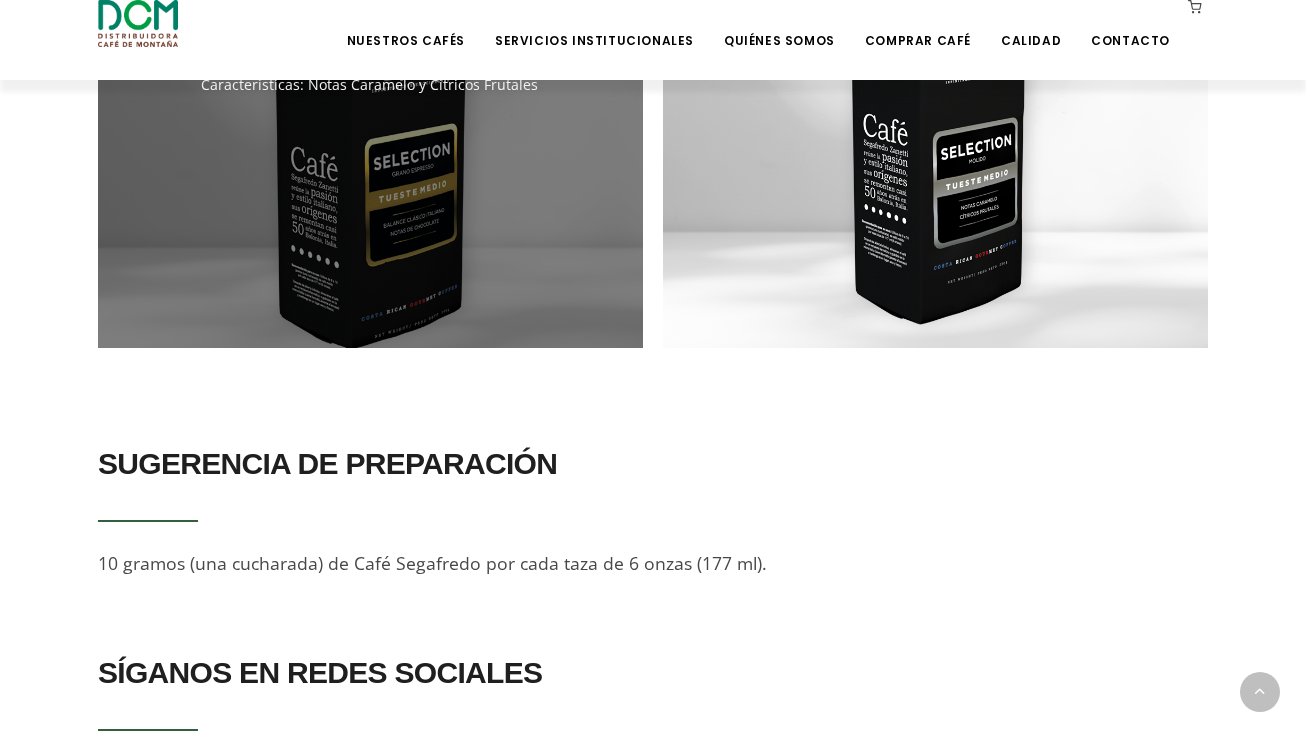 click at bounding box center [370, 75] 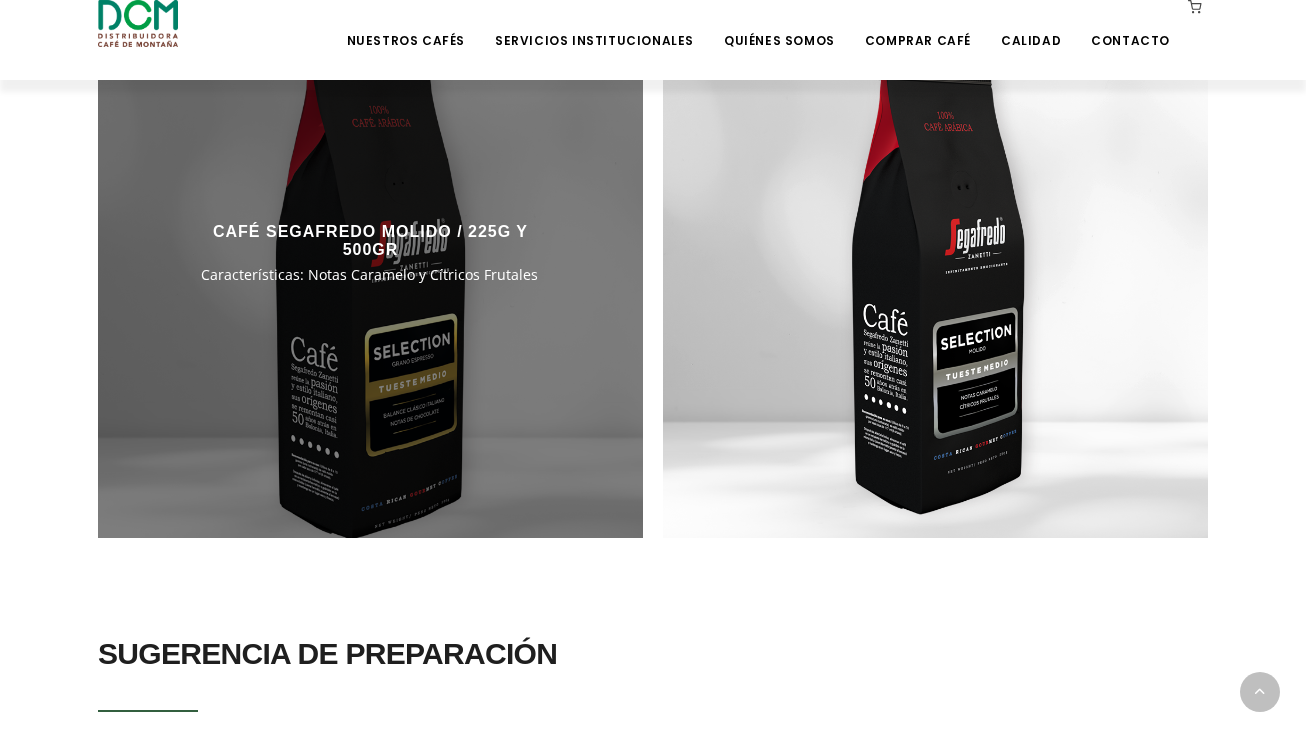 scroll, scrollTop: 1744, scrollLeft: 0, axis: vertical 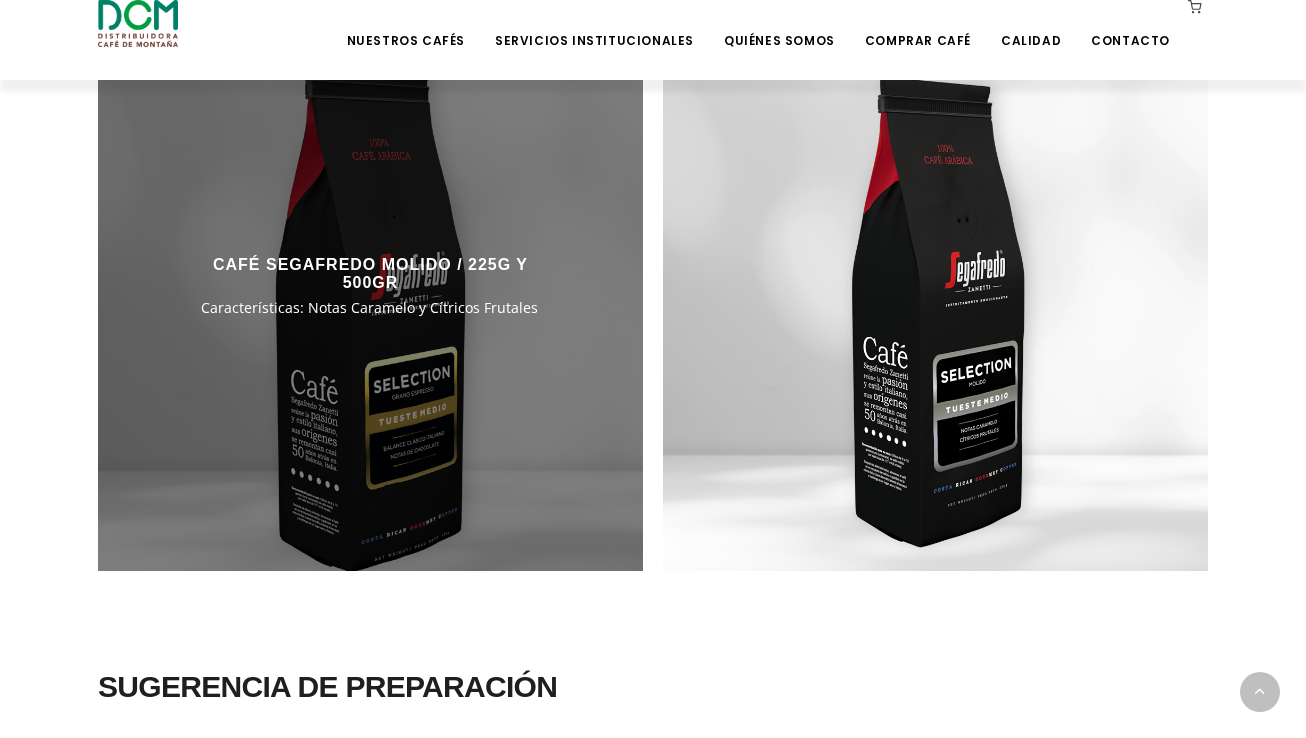 click at bounding box center (370, 298) 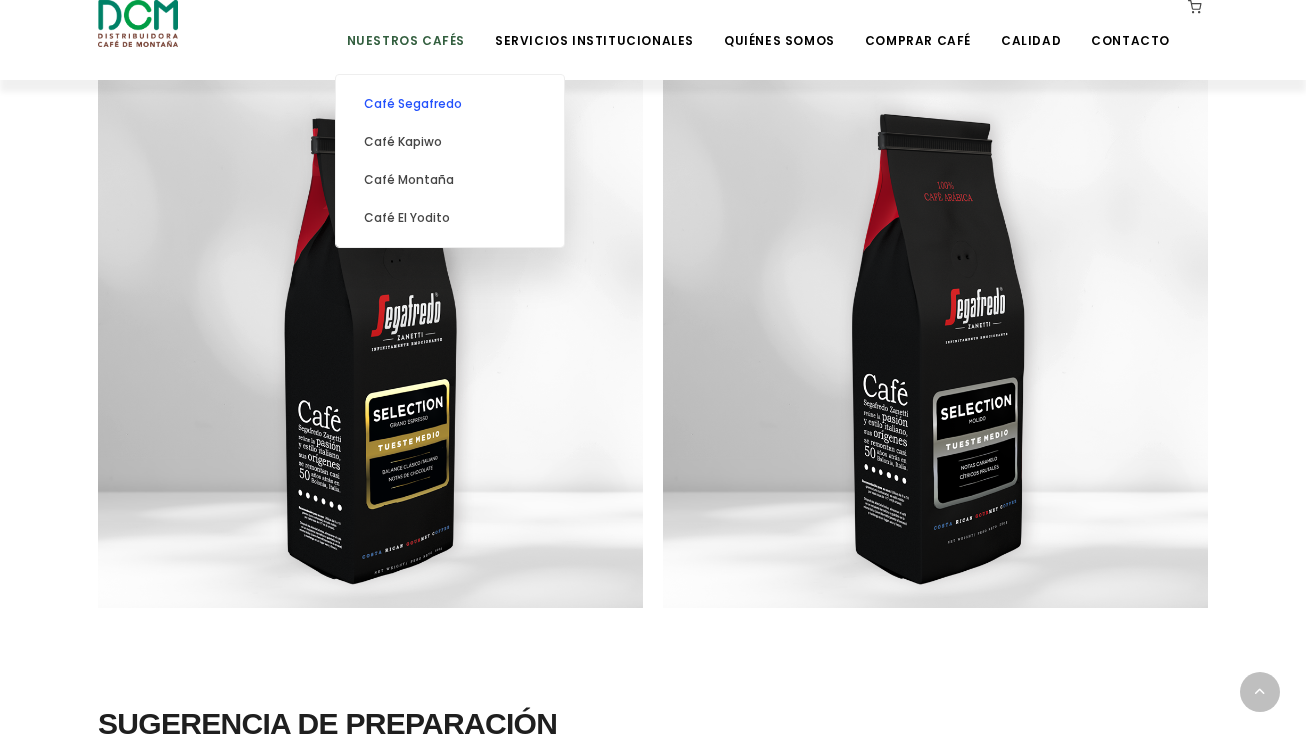 click on "Café Segafredo" at bounding box center (450, 104) 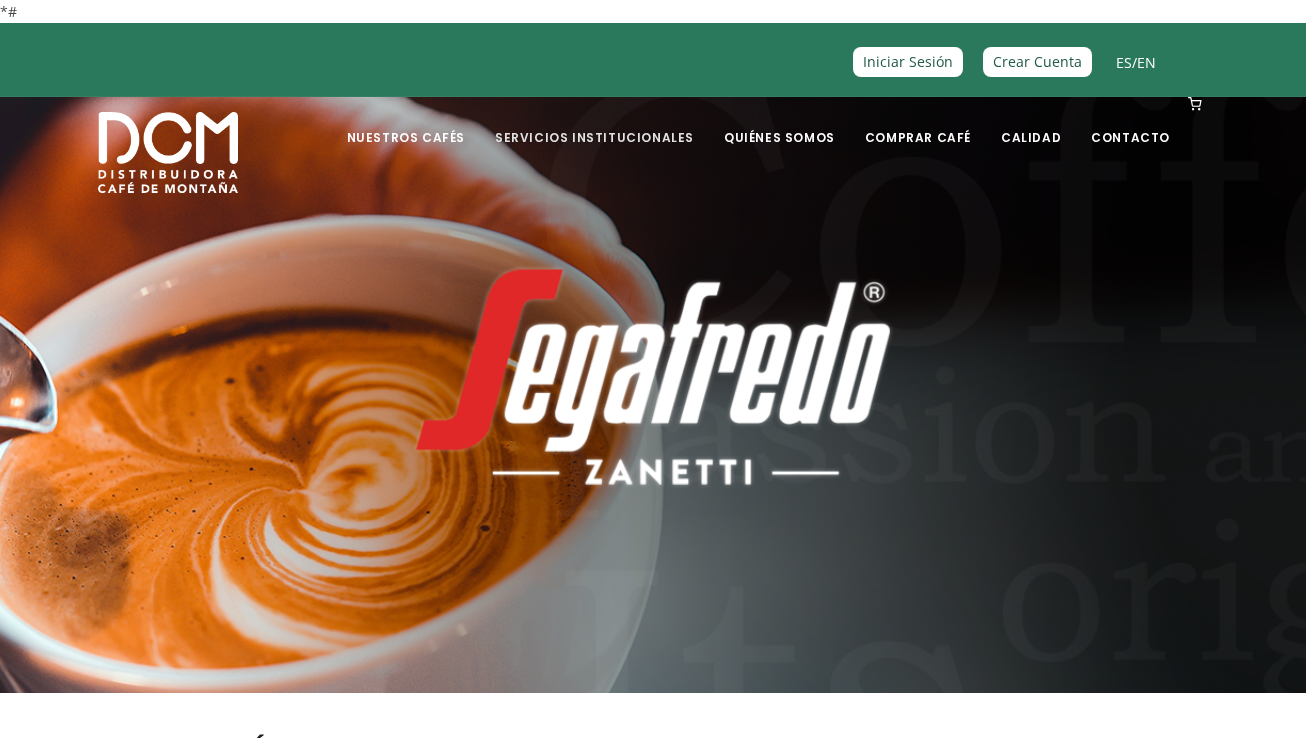 scroll, scrollTop: 0, scrollLeft: 0, axis: both 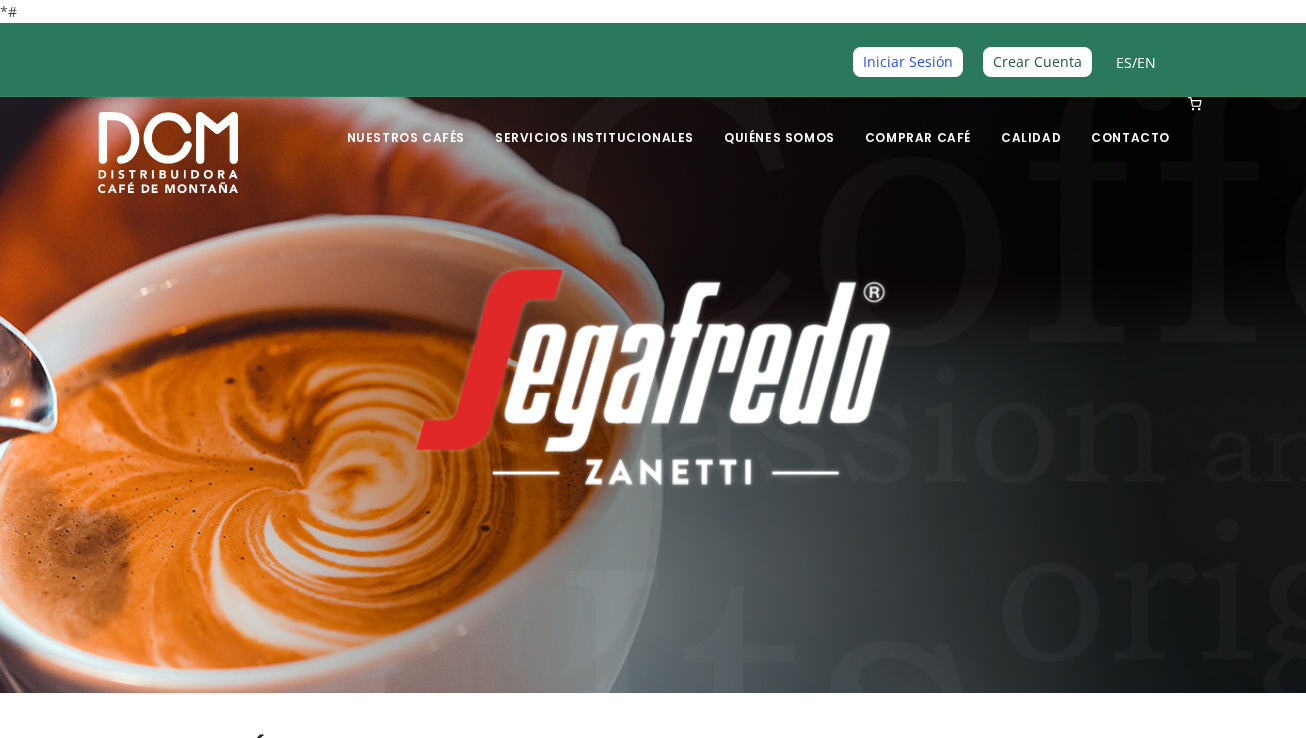 click on "Iniciar Sesión" at bounding box center [908, 61] 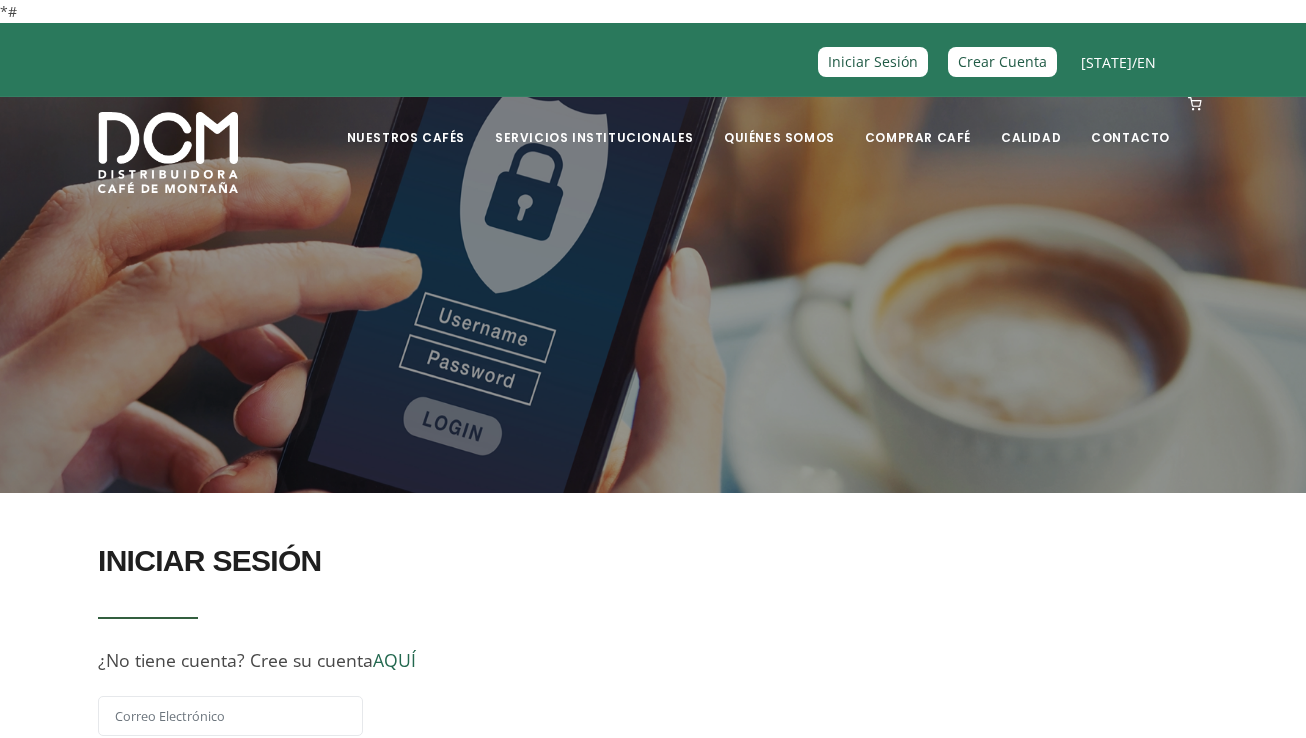 scroll, scrollTop: 0, scrollLeft: 0, axis: both 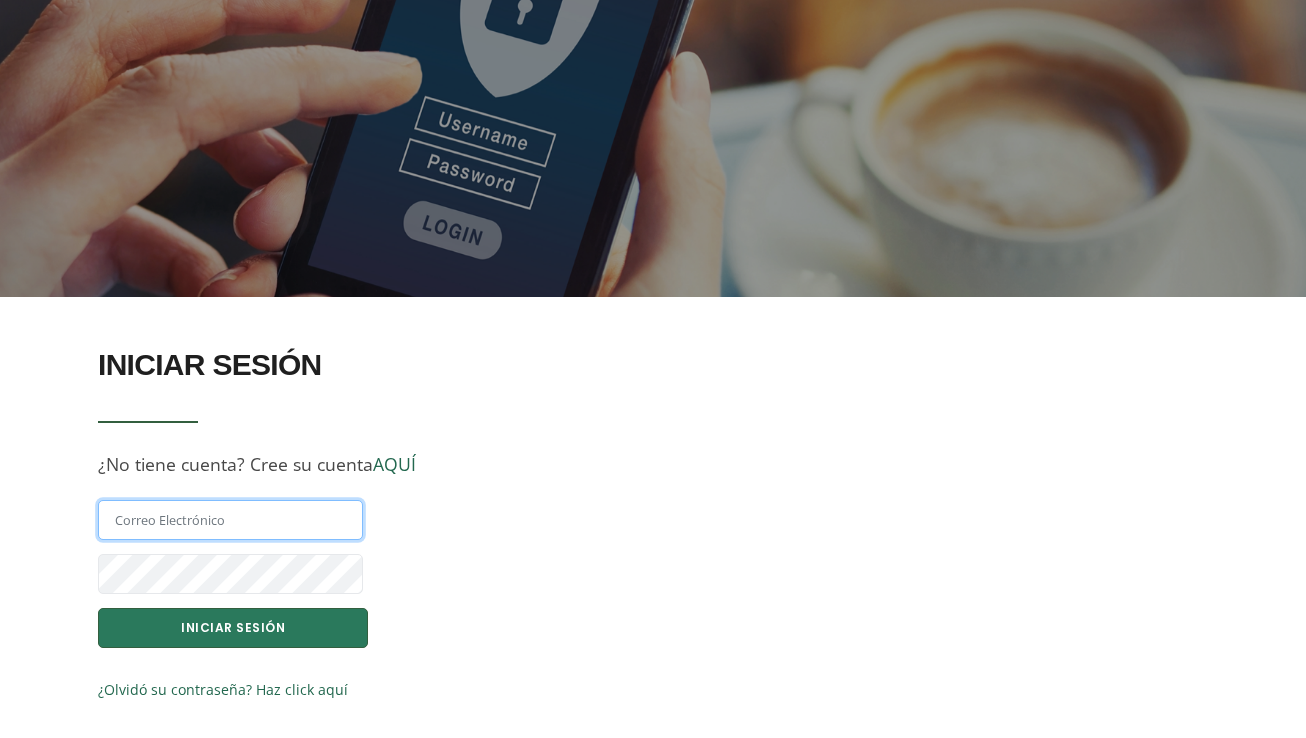 type on "[PHONE]" 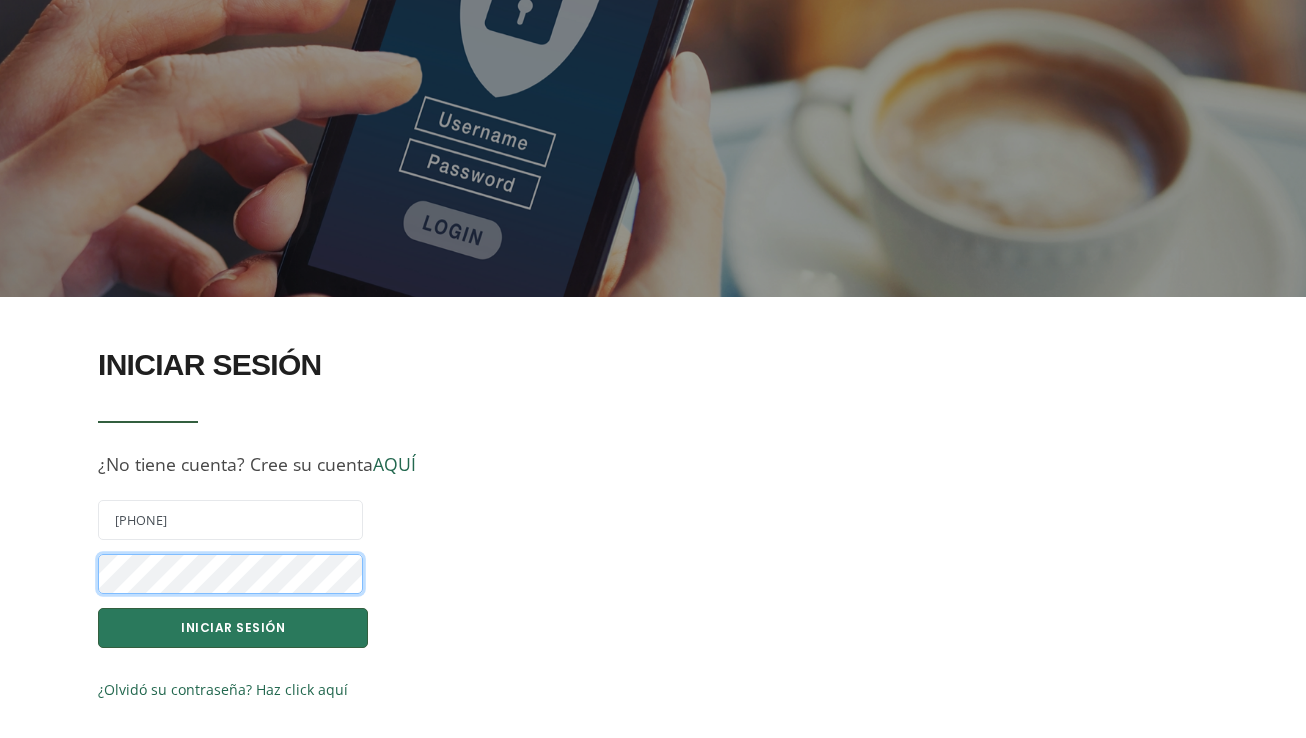 click on "INICIAR SESIÓN" at bounding box center [233, 628] 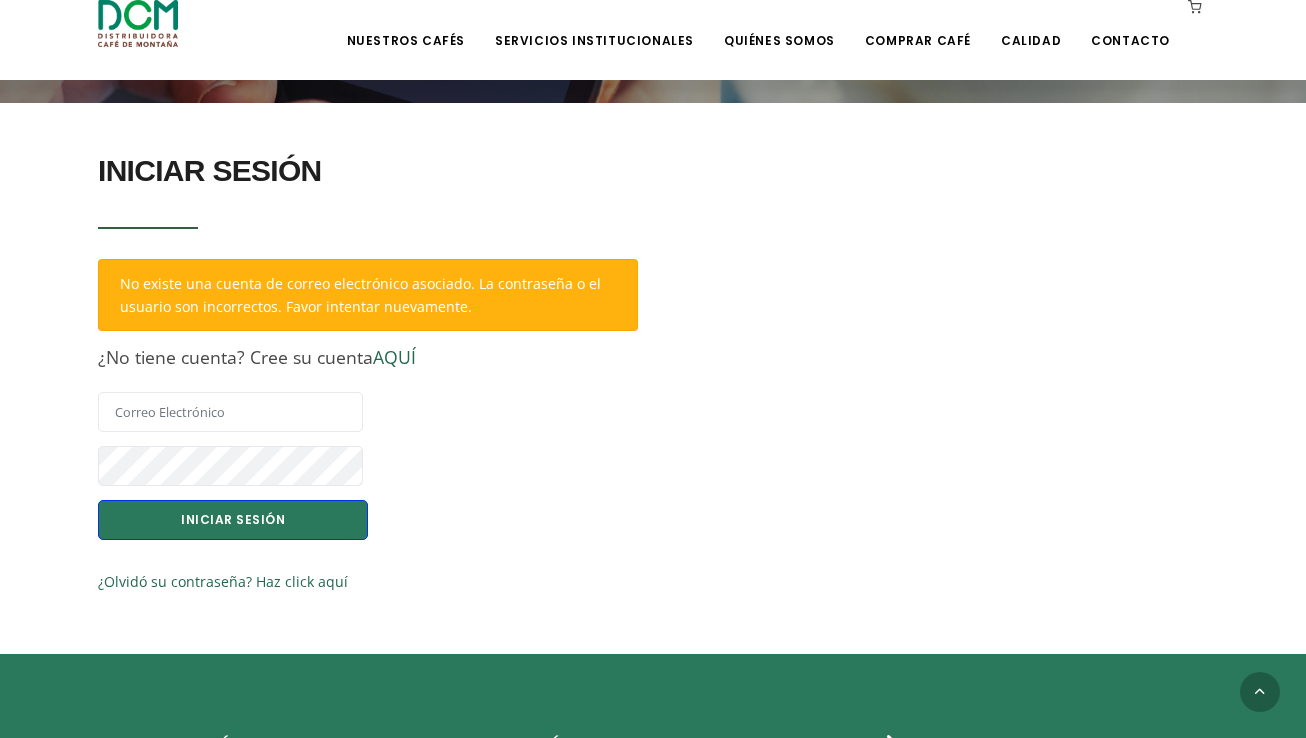 scroll, scrollTop: 445, scrollLeft: 0, axis: vertical 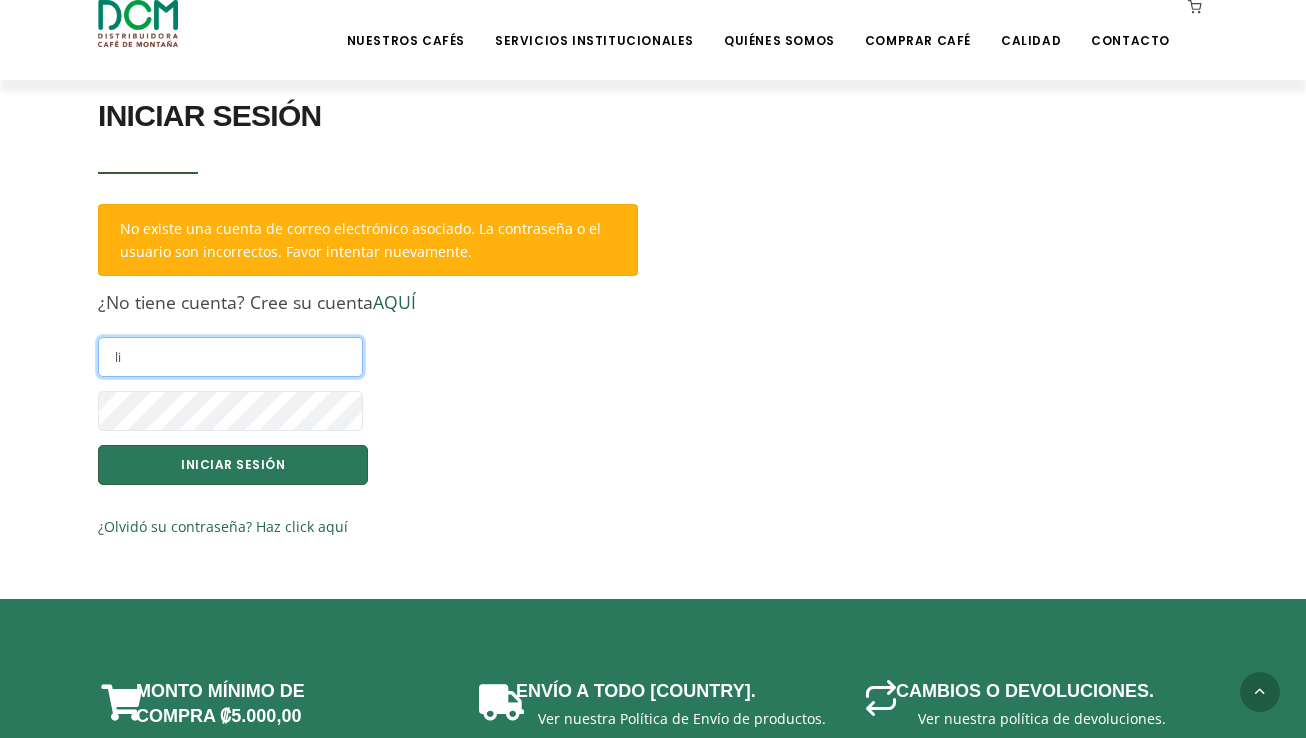 type on "l" 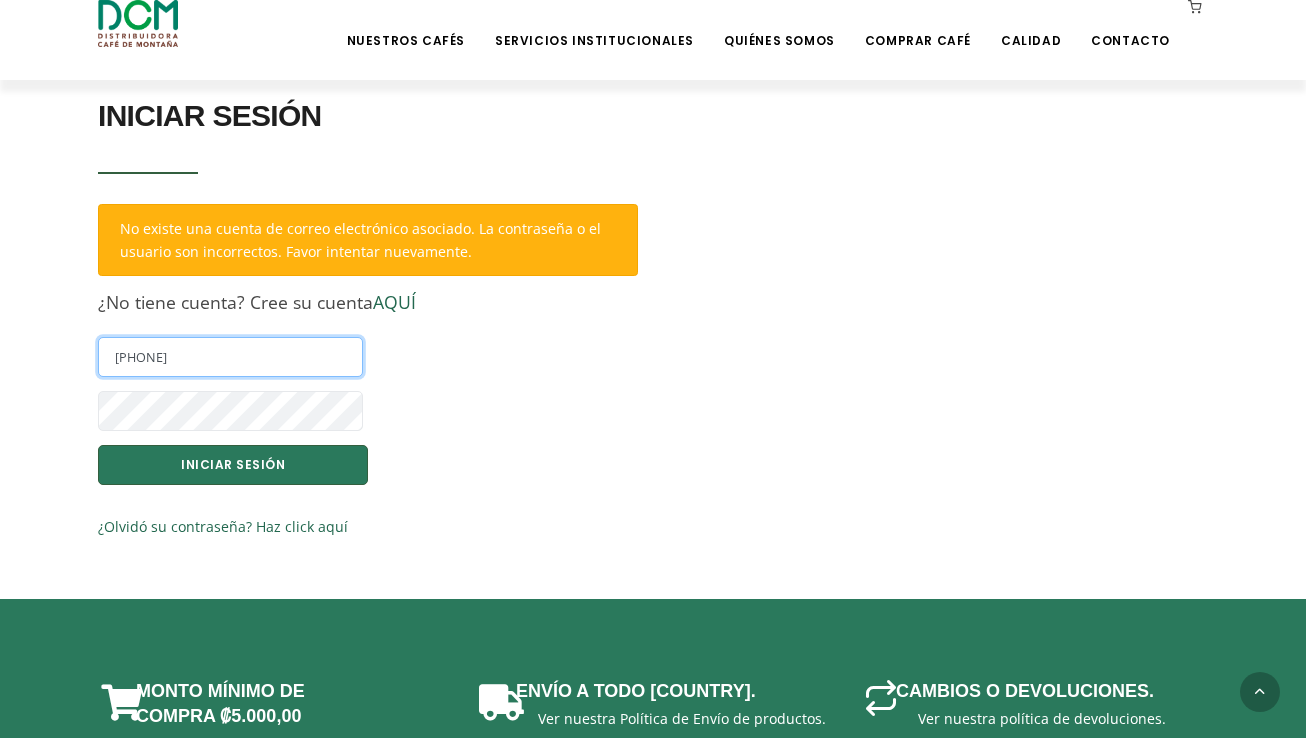 click on "3101735295" at bounding box center [230, 357] 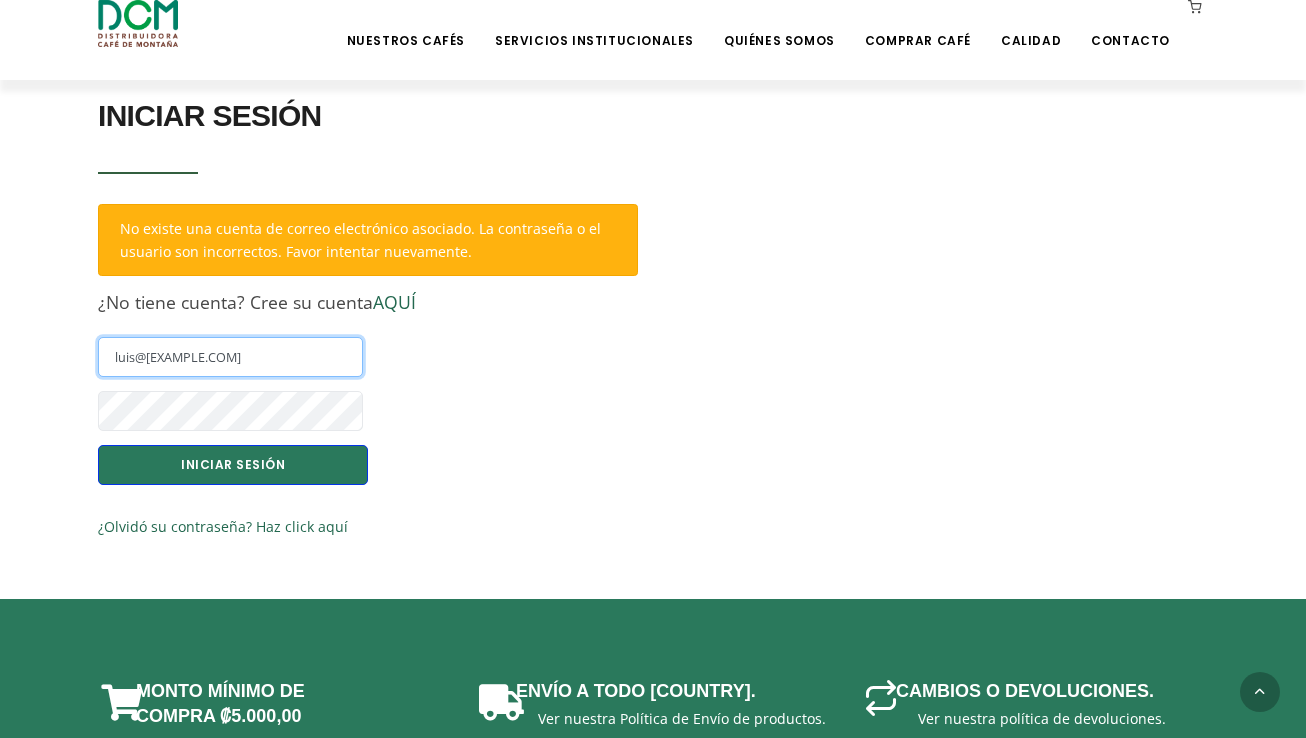 type on "luis@kuadra.co.cr" 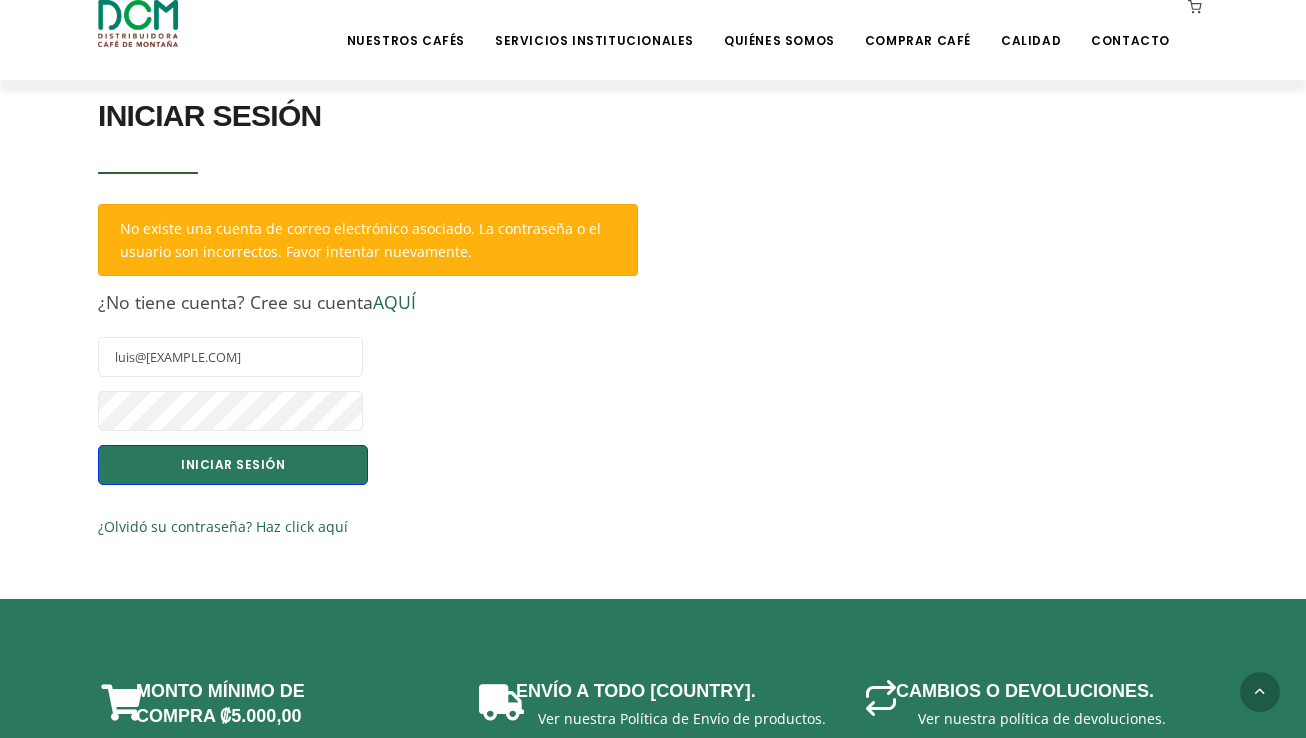 click on "INICIAR SESIÓN" at bounding box center (233, 465) 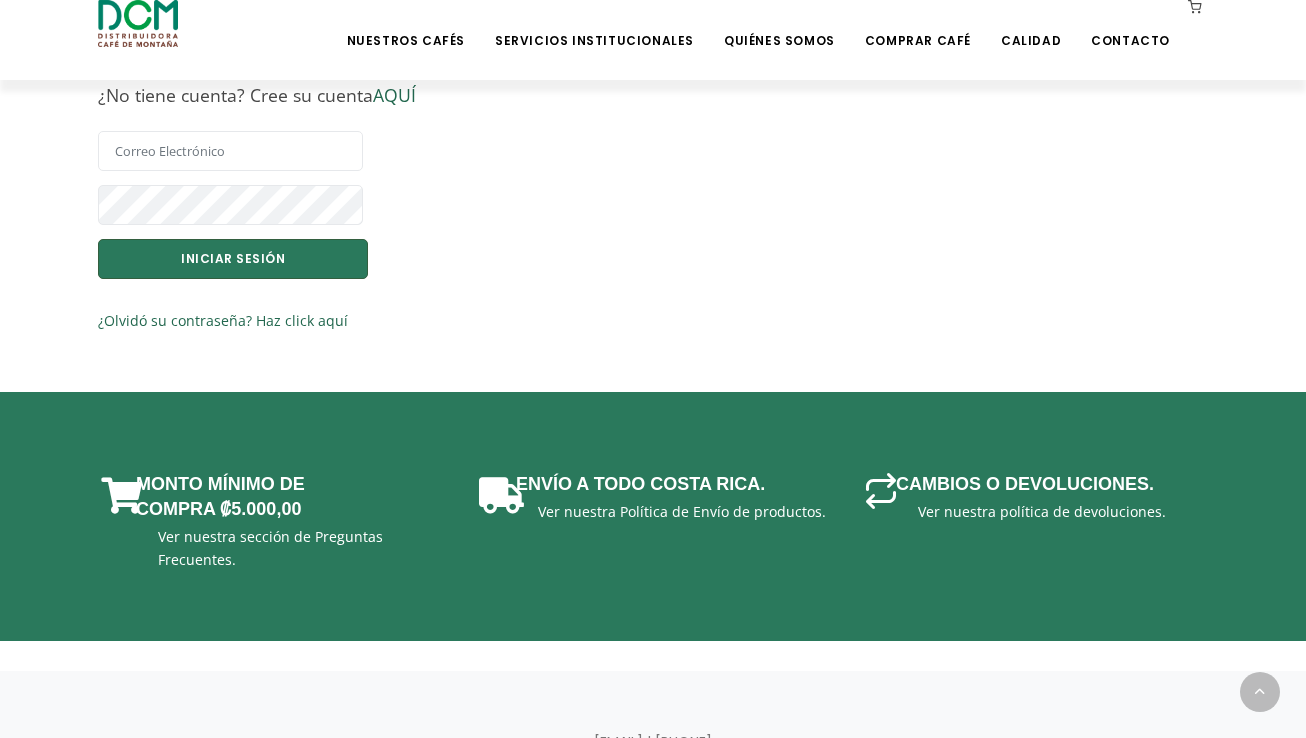 scroll, scrollTop: 592, scrollLeft: 0, axis: vertical 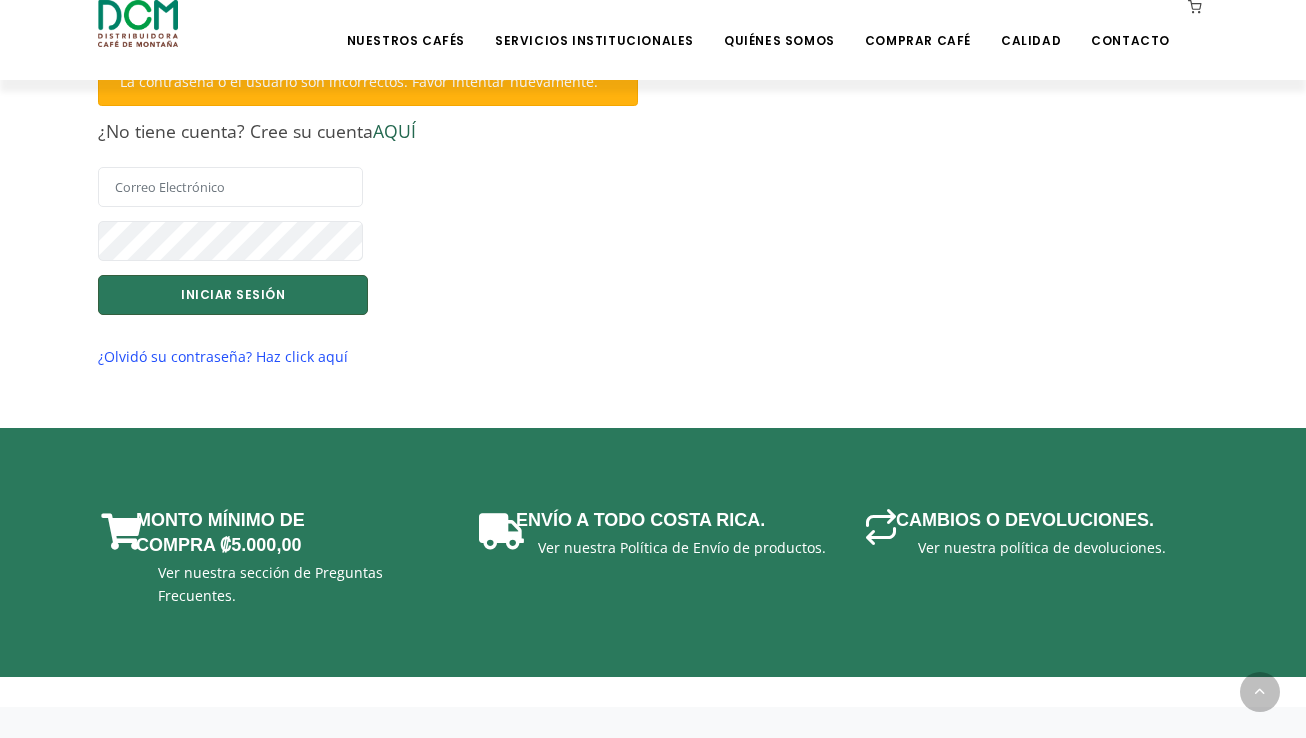 click on "¿Olvidó su contraseña? Haz click aquí" at bounding box center [223, 356] 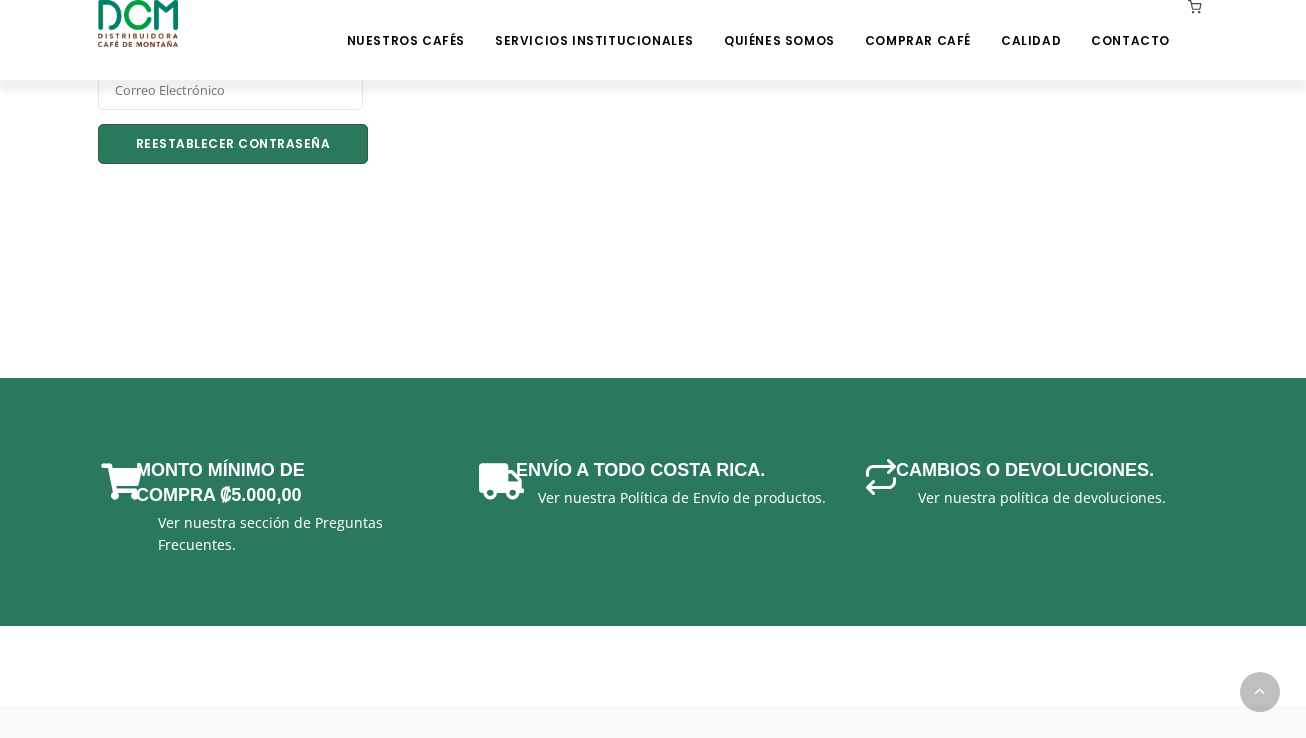 scroll, scrollTop: 668, scrollLeft: 0, axis: vertical 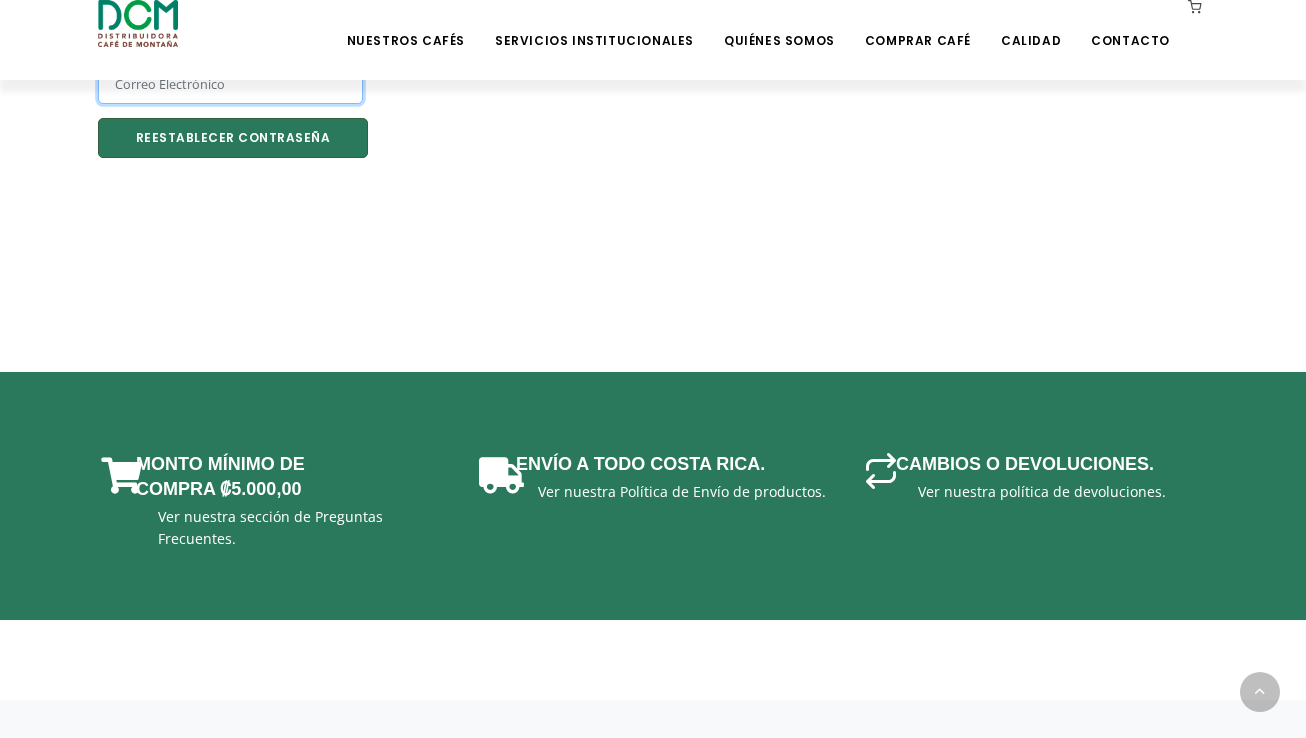 click at bounding box center [230, 84] 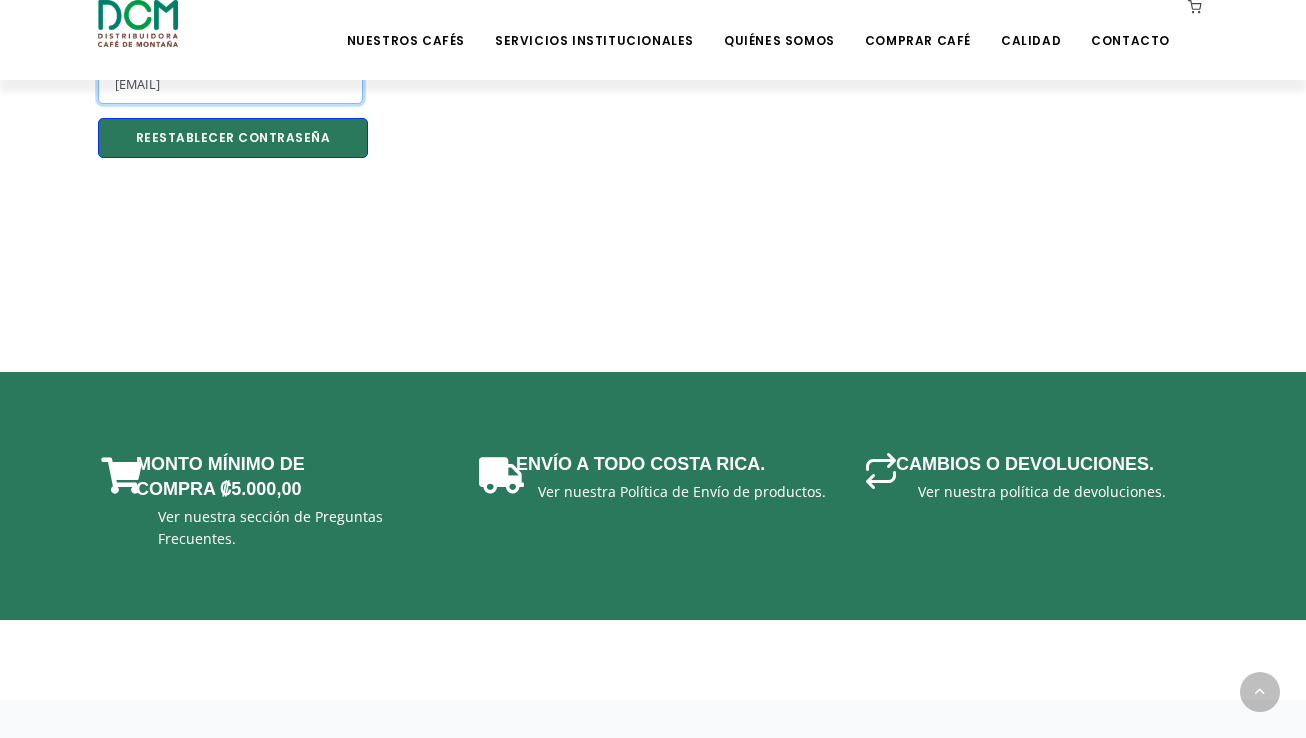 type on "luis@kuadra.co.cr" 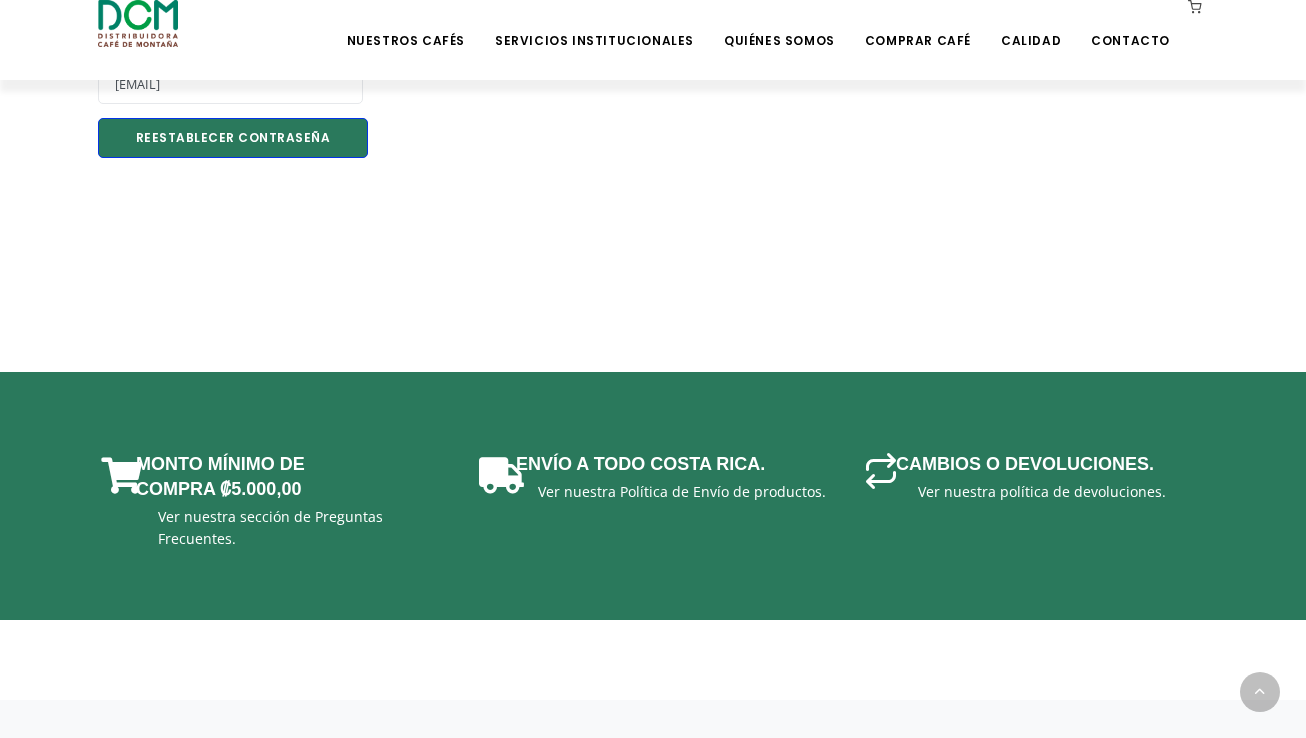click on "Reestablecer Contraseña" at bounding box center (233, 138) 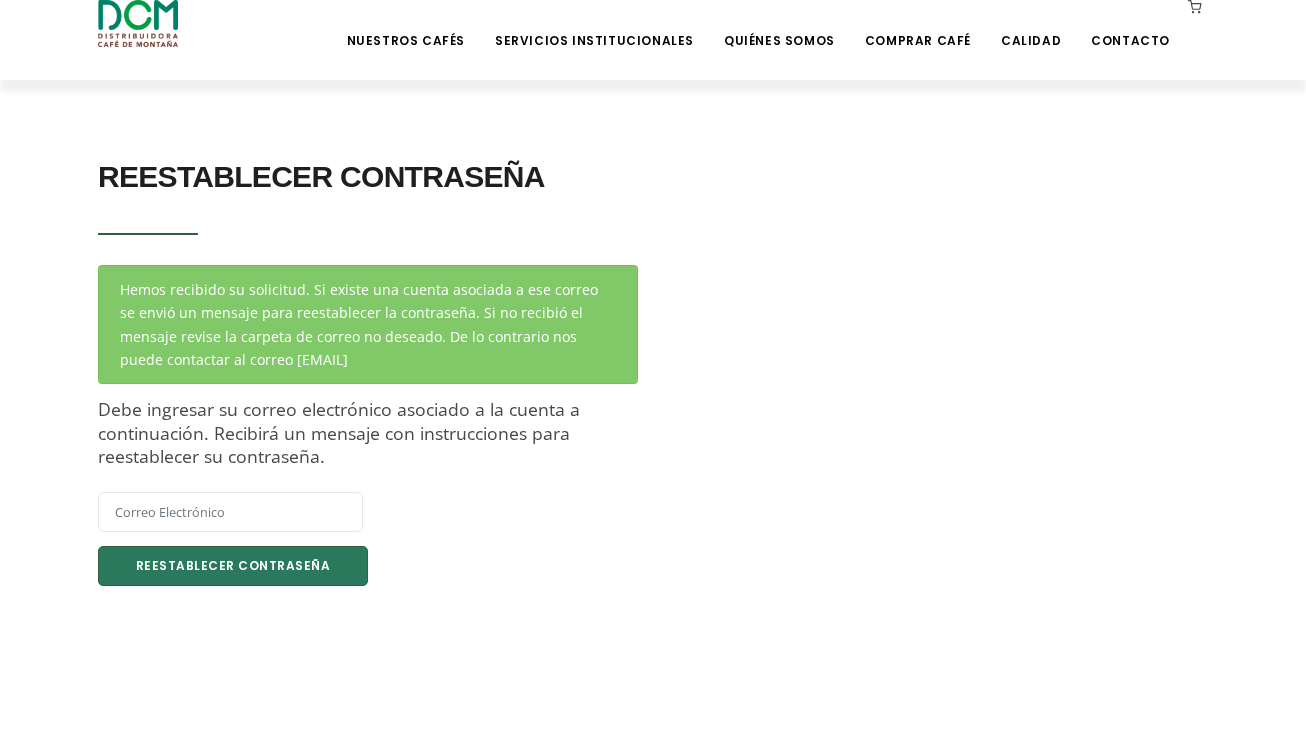 scroll, scrollTop: 386, scrollLeft: 0, axis: vertical 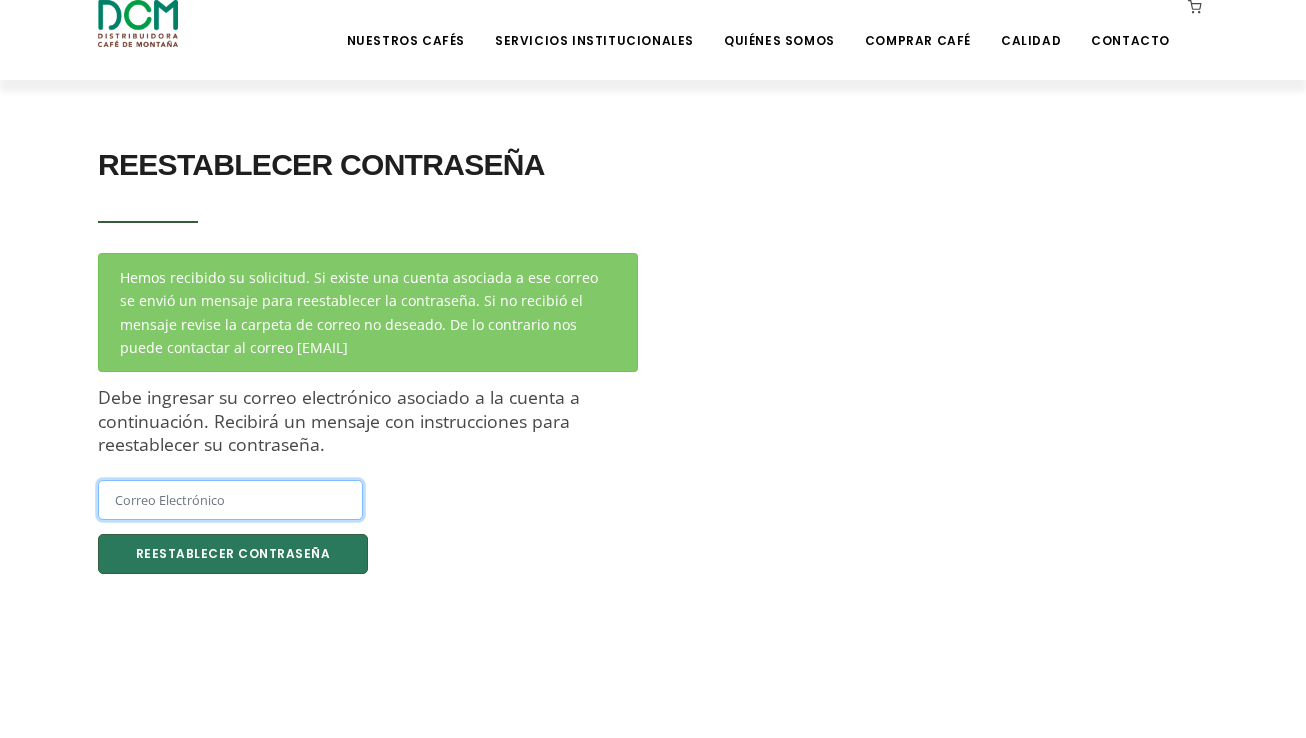 click at bounding box center [230, 500] 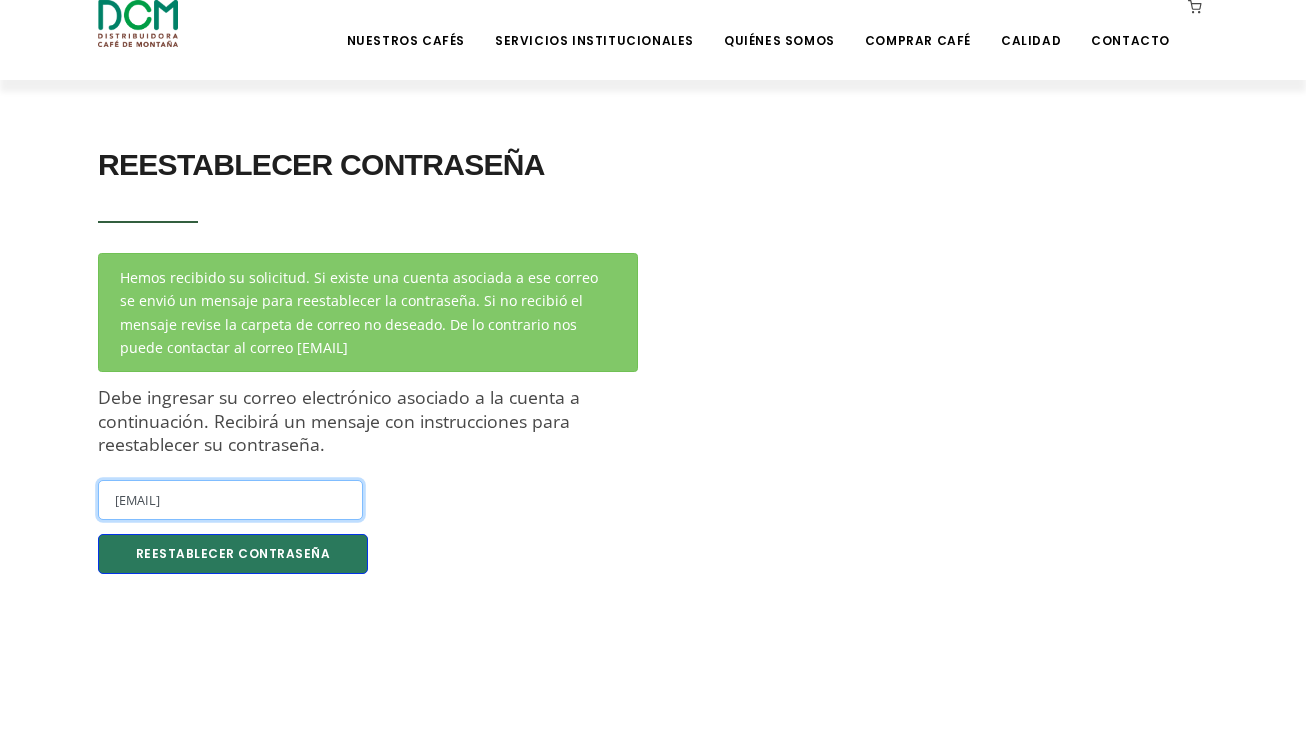 type on "luis@kuadra.co.cr" 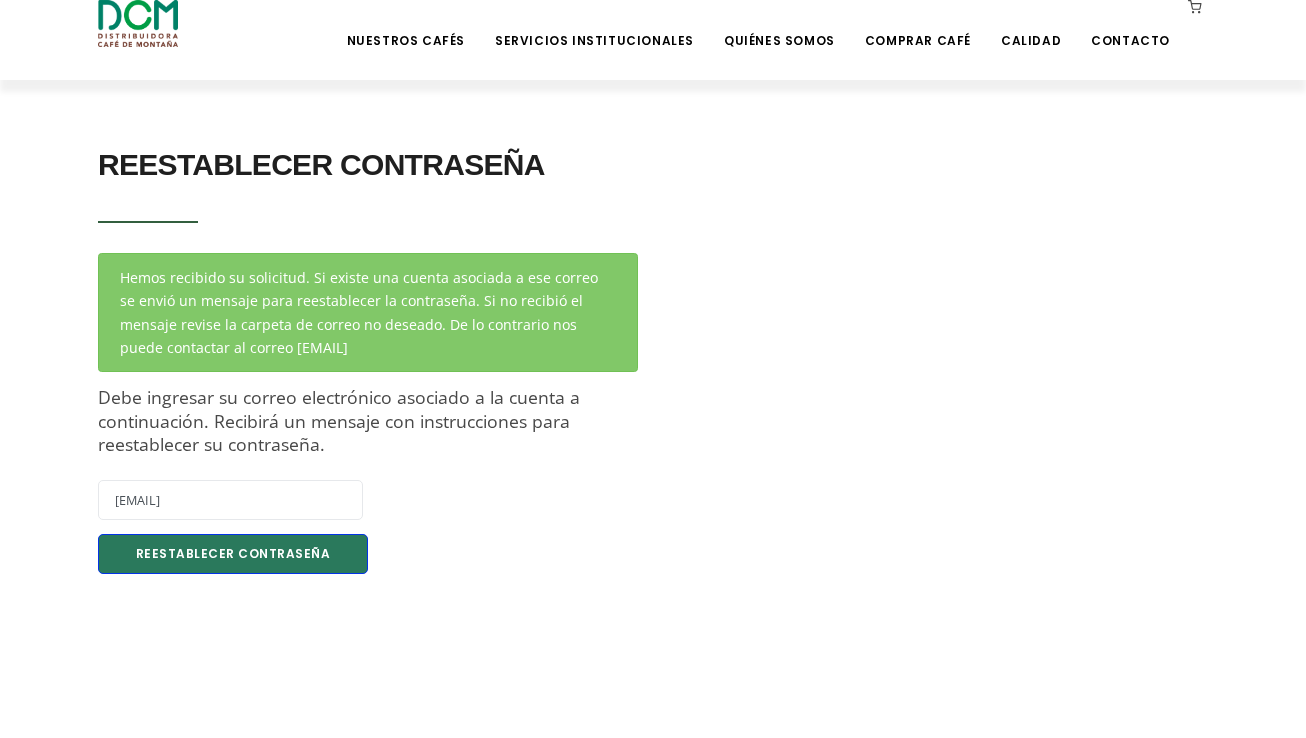 click on "Reestablecer Contraseña" at bounding box center (233, 554) 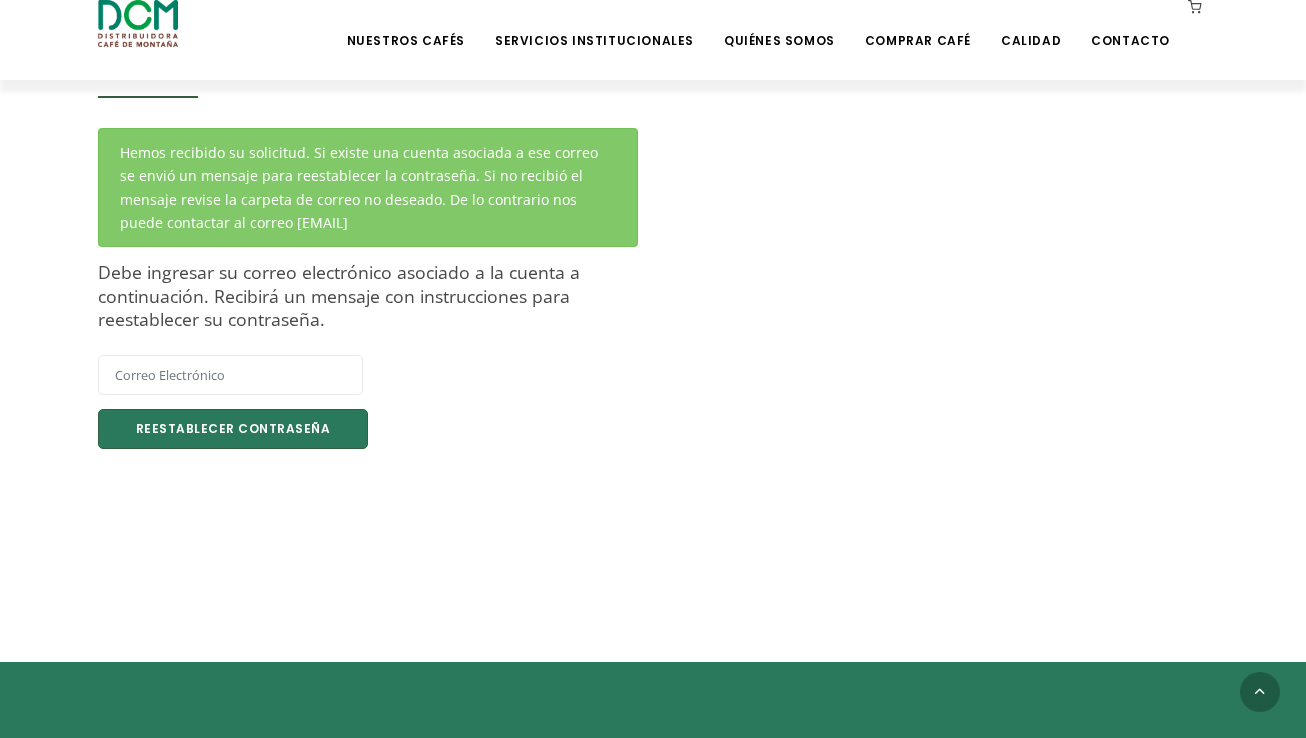 scroll, scrollTop: 508, scrollLeft: 0, axis: vertical 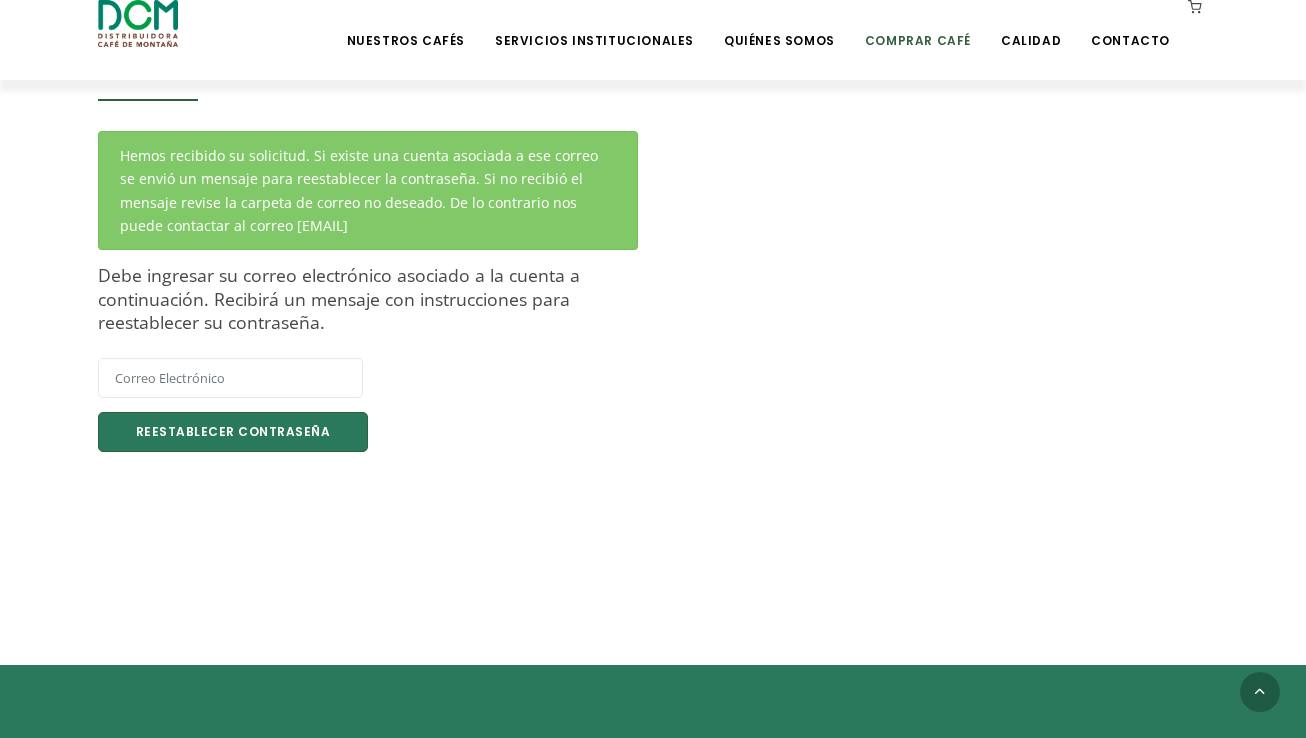 click on "Comprar Café" at bounding box center [918, 25] 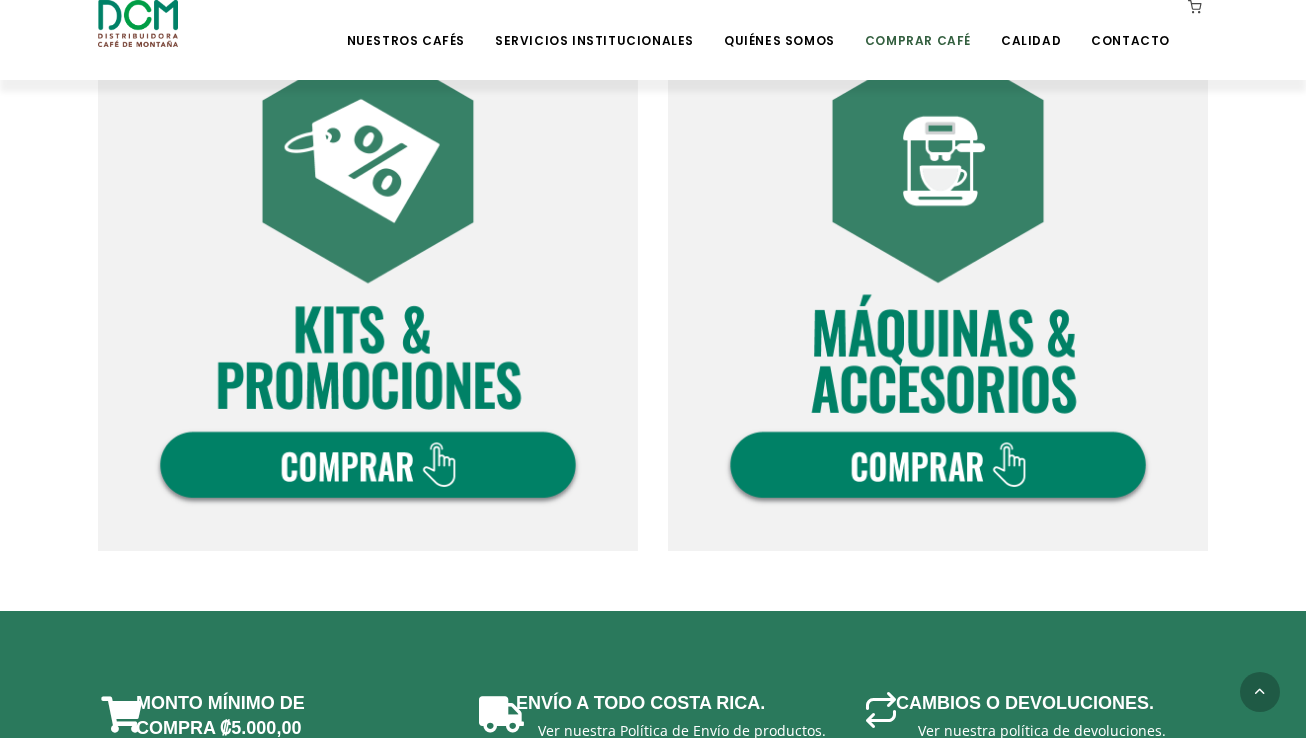 scroll, scrollTop: 1297, scrollLeft: 0, axis: vertical 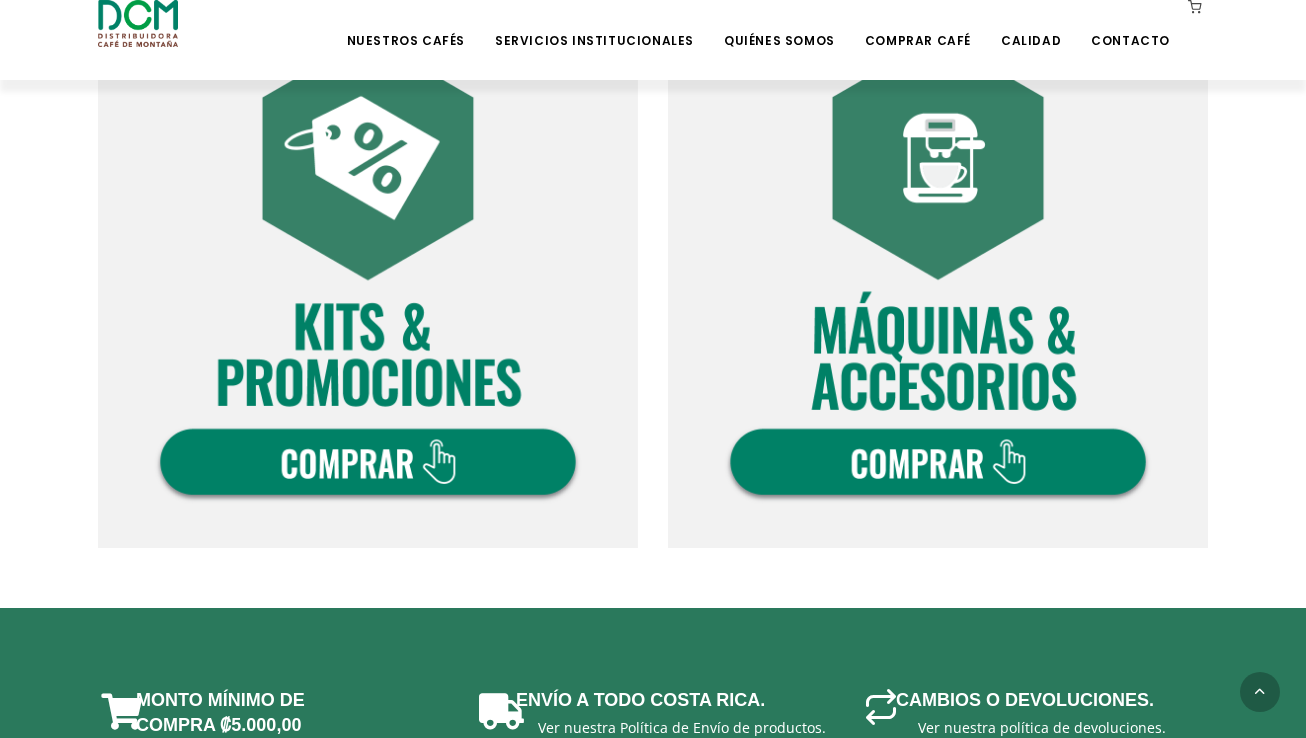 click at bounding box center [938, 278] 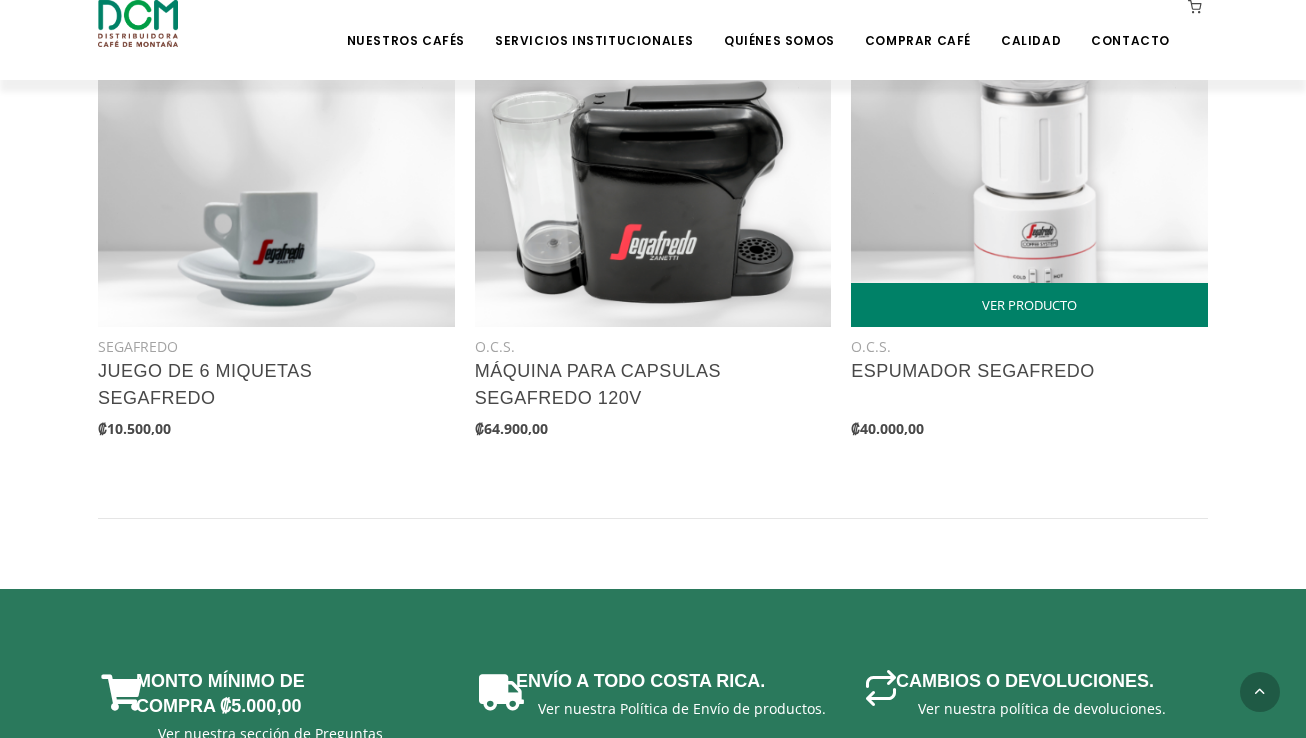 scroll, scrollTop: 1090, scrollLeft: 0, axis: vertical 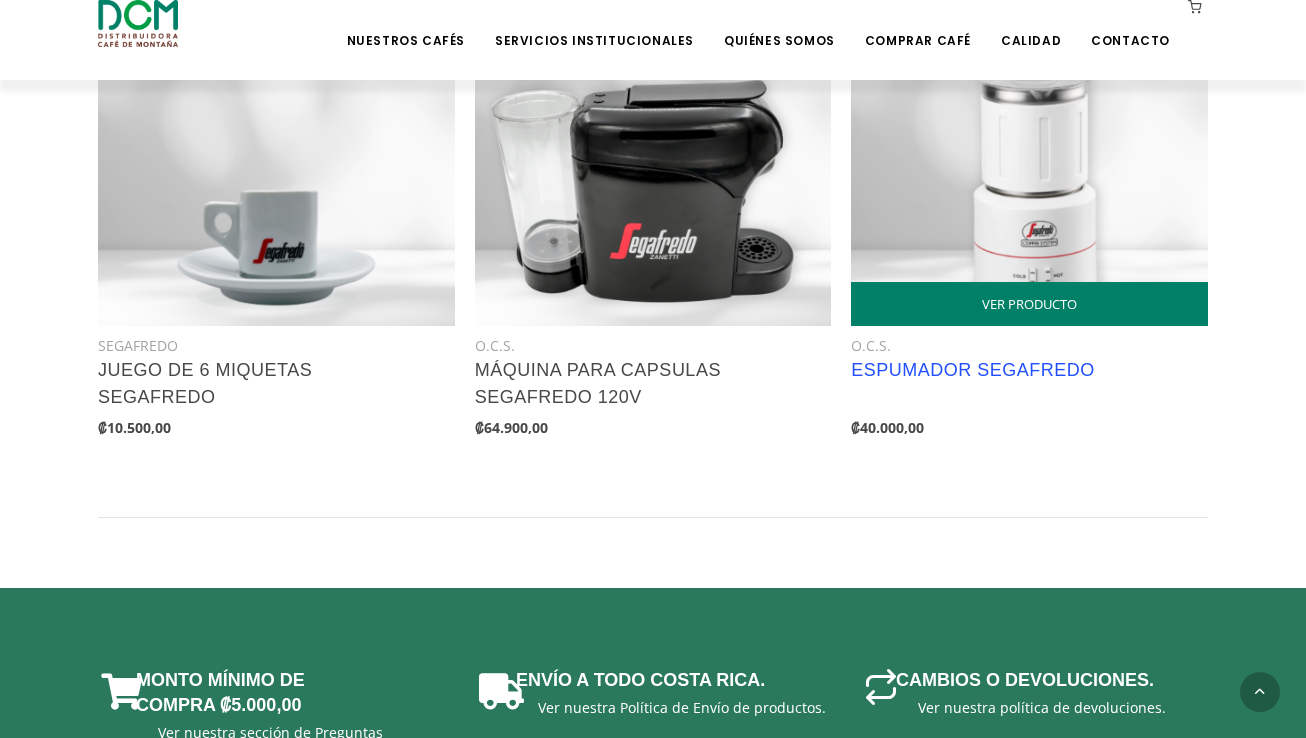 click on "ESPUMADOR SEGAFREDO" at bounding box center (973, 370) 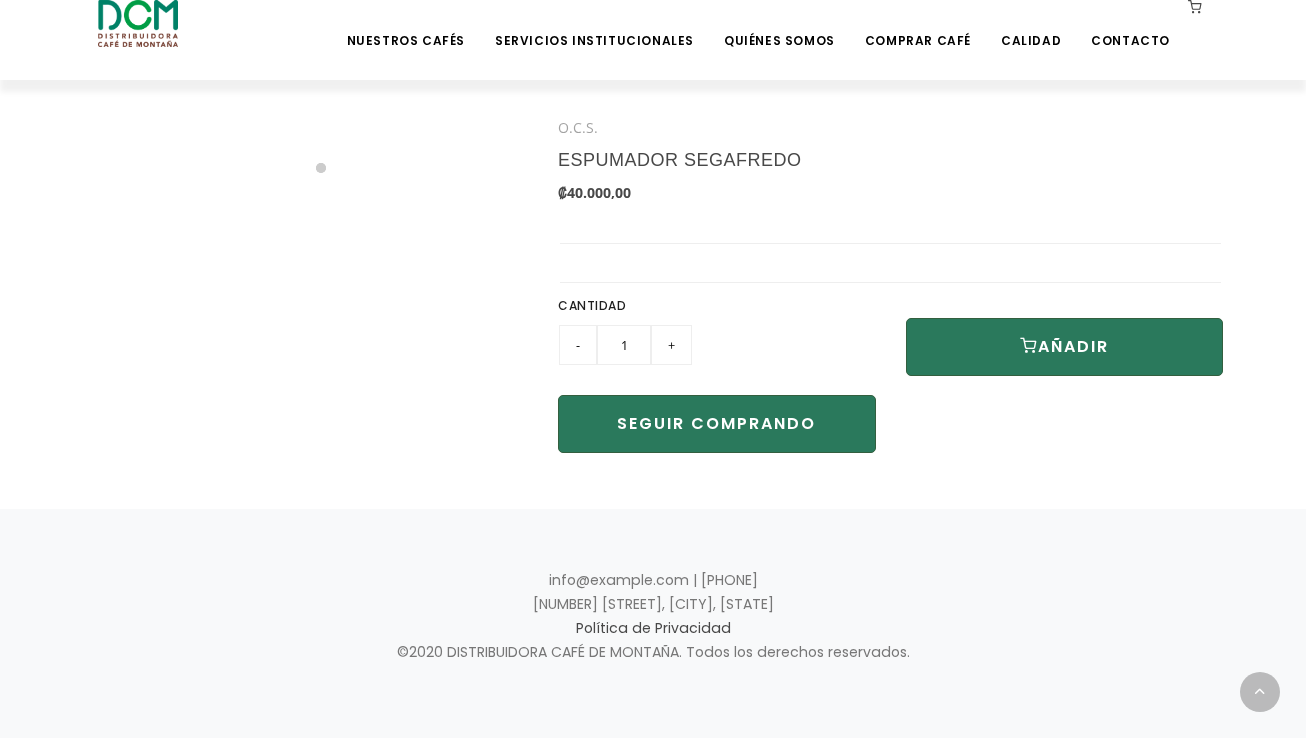 scroll, scrollTop: 464, scrollLeft: 0, axis: vertical 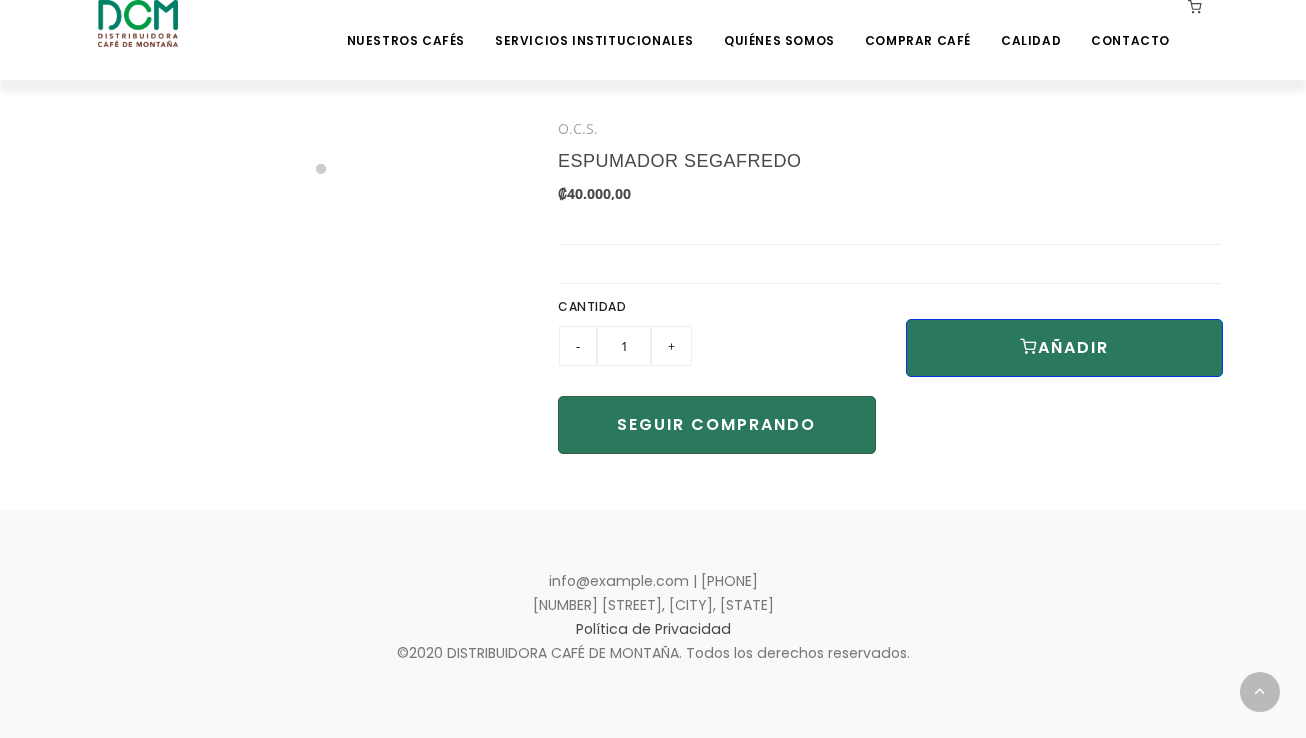 click on "AÑADIR" at bounding box center (1065, 348) 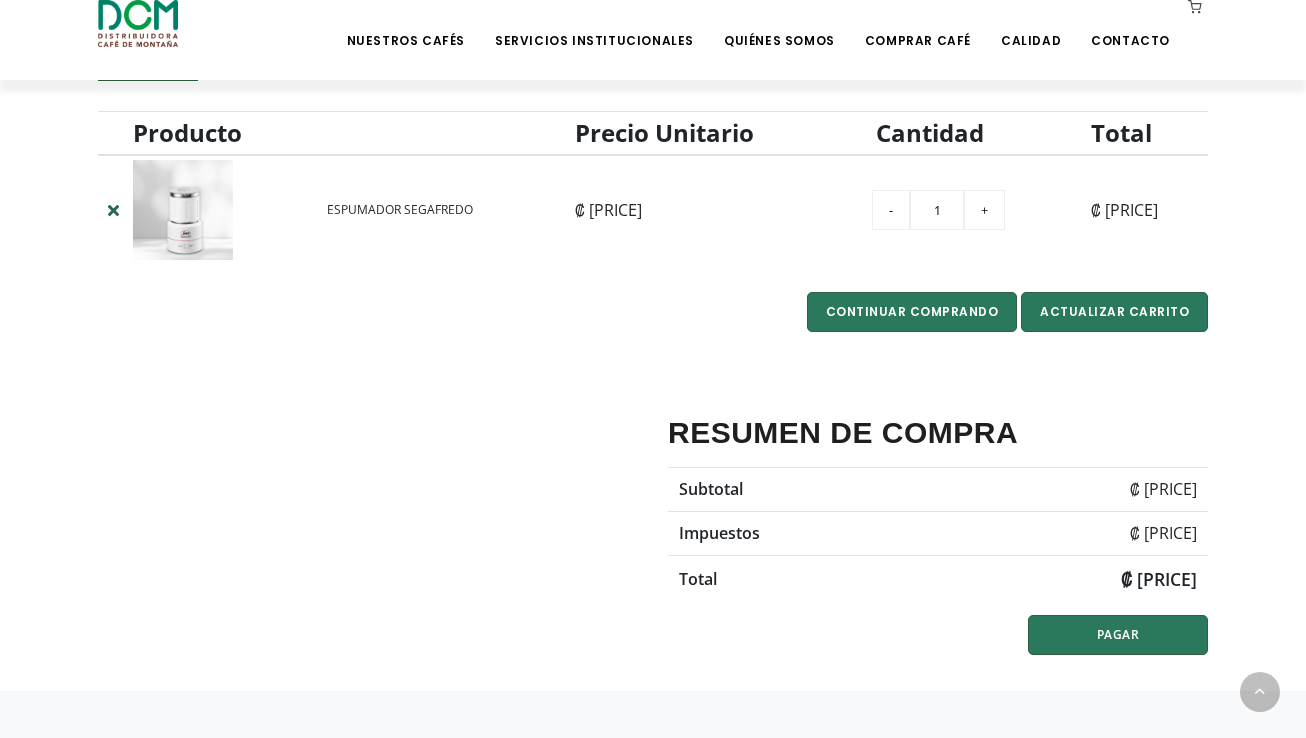 scroll, scrollTop: 582, scrollLeft: 0, axis: vertical 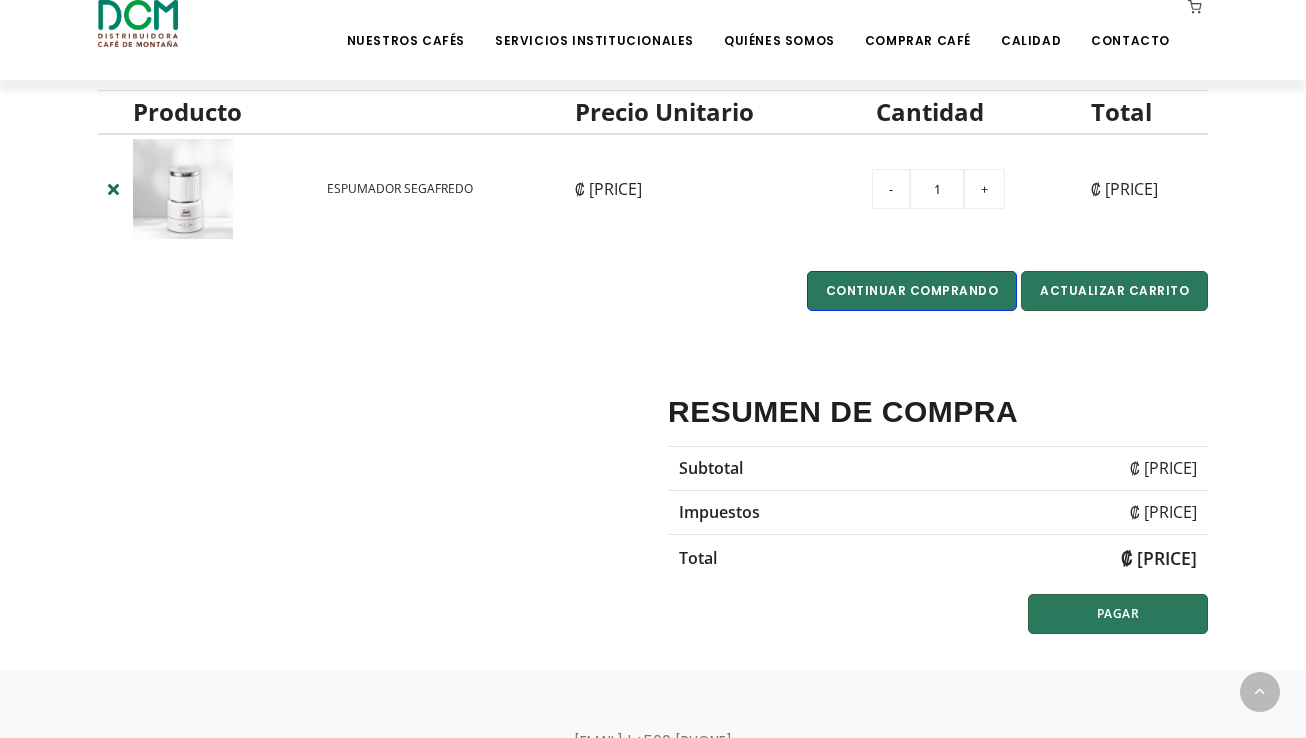 click on "CONTINUAR
COMPRANDO" at bounding box center (912, 291) 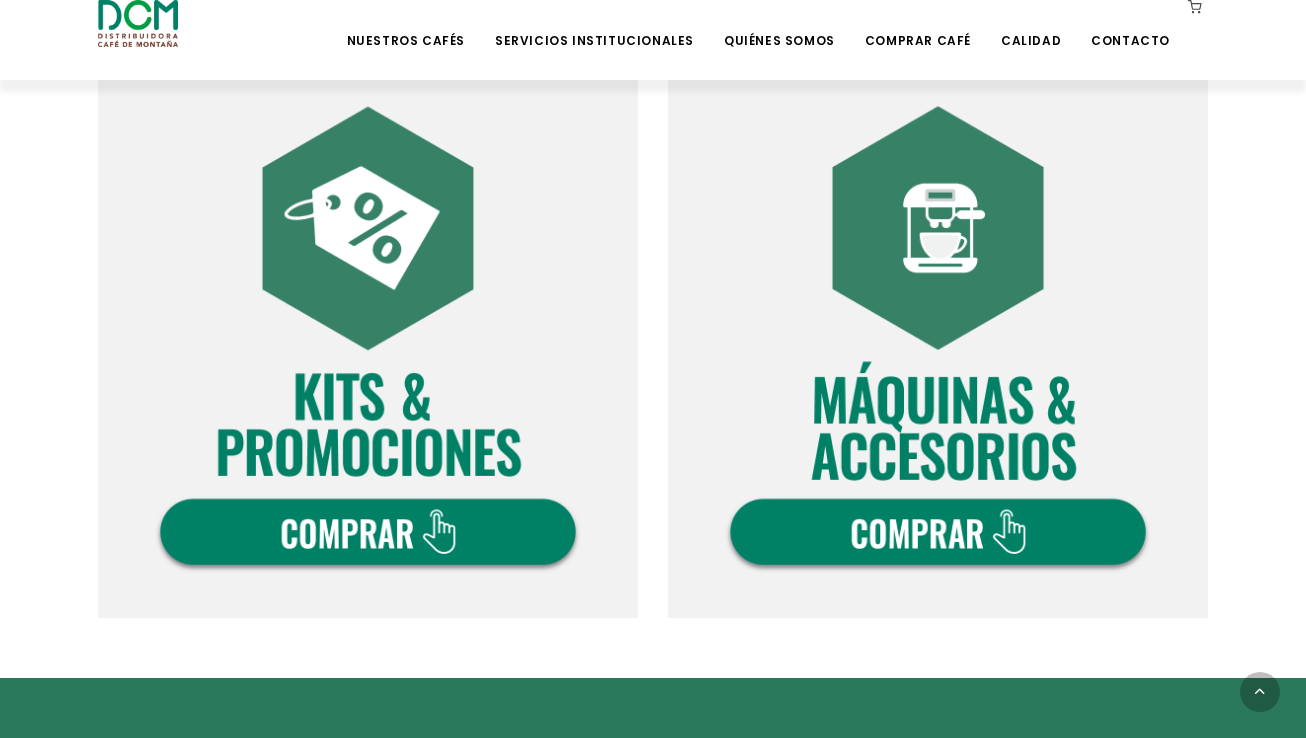 scroll, scrollTop: 1235, scrollLeft: 0, axis: vertical 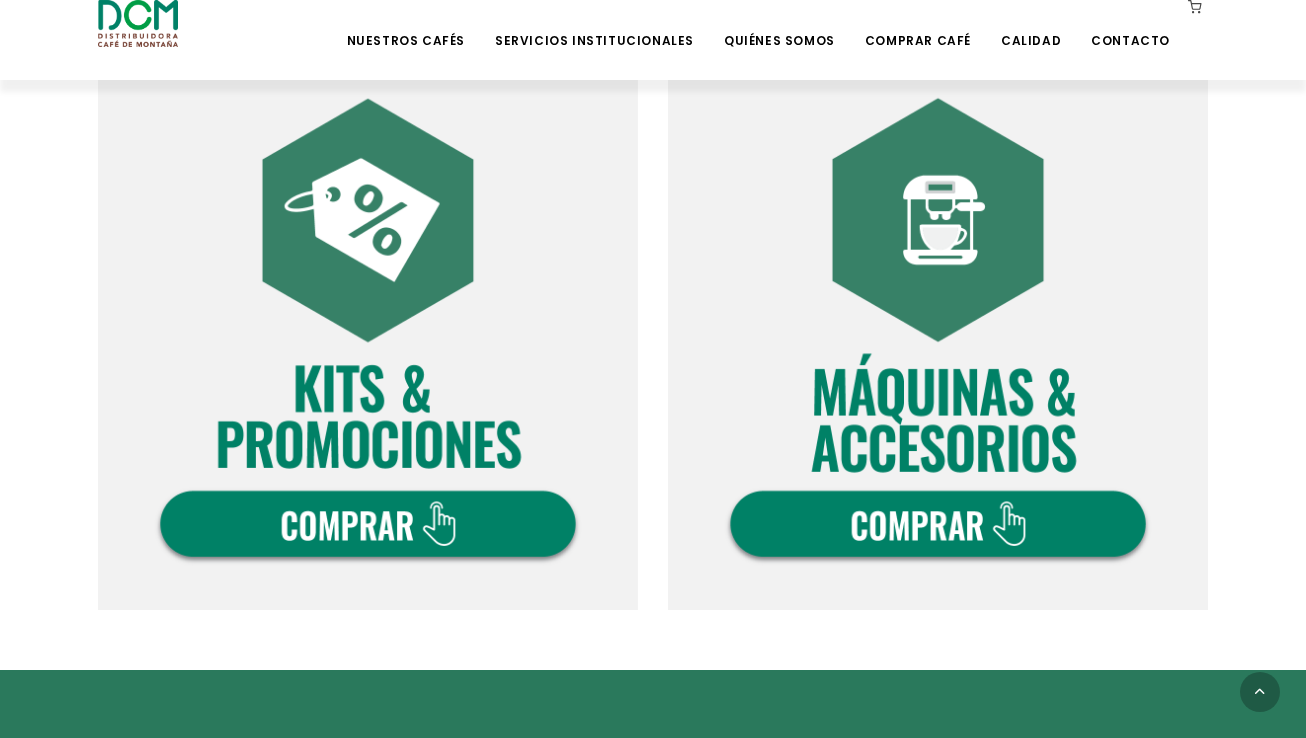 click at bounding box center (938, 340) 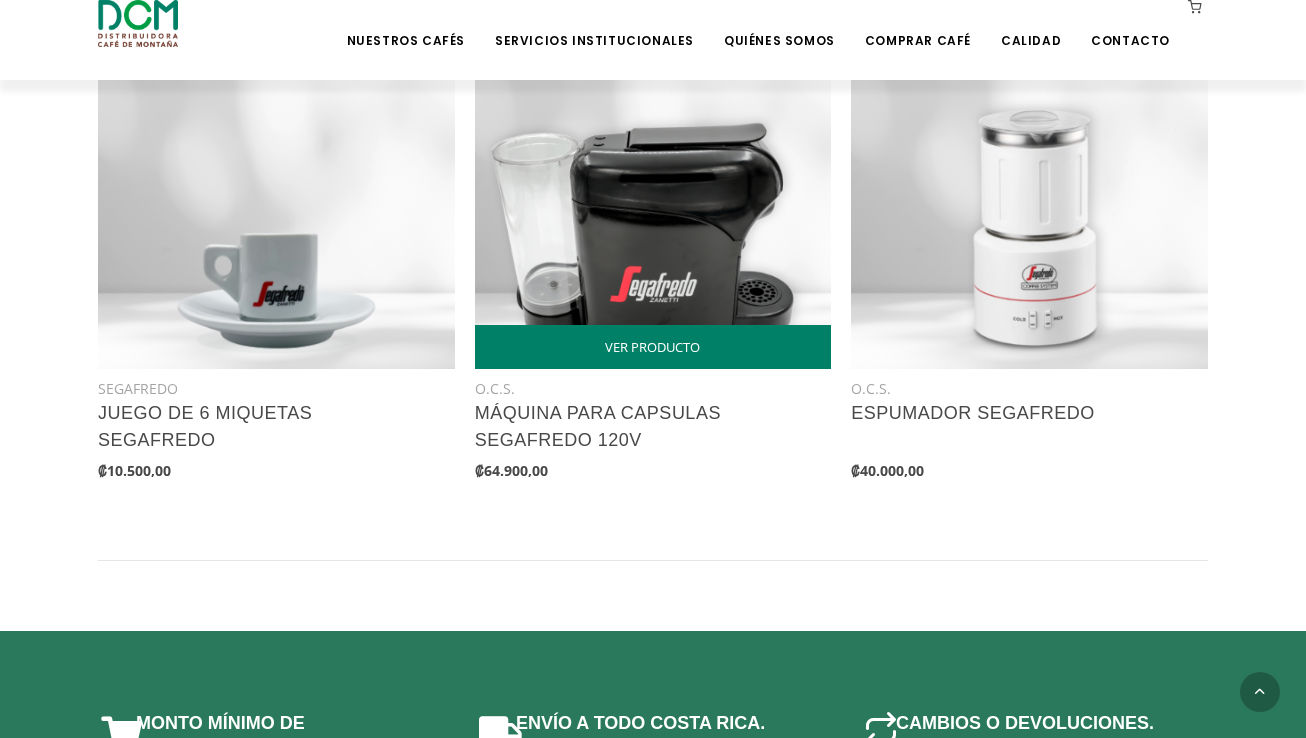 scroll, scrollTop: 1046, scrollLeft: 0, axis: vertical 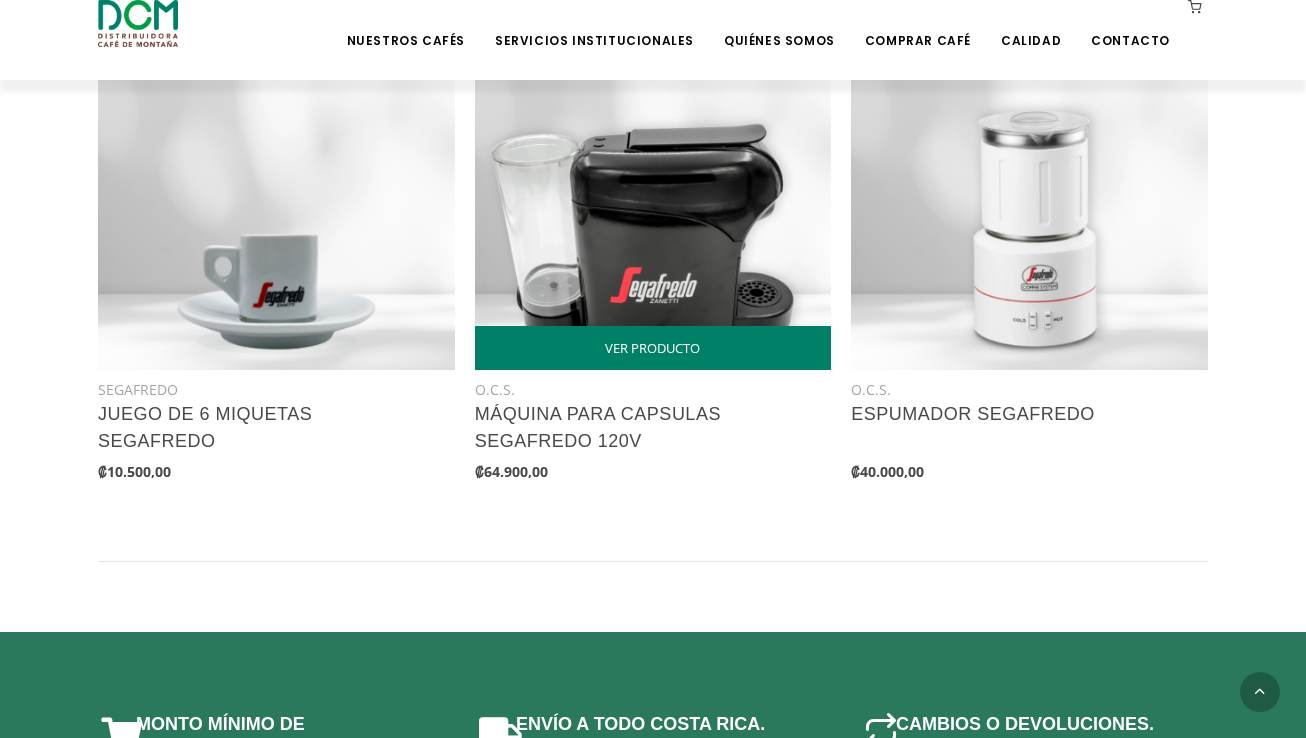 click at bounding box center [653, 191] 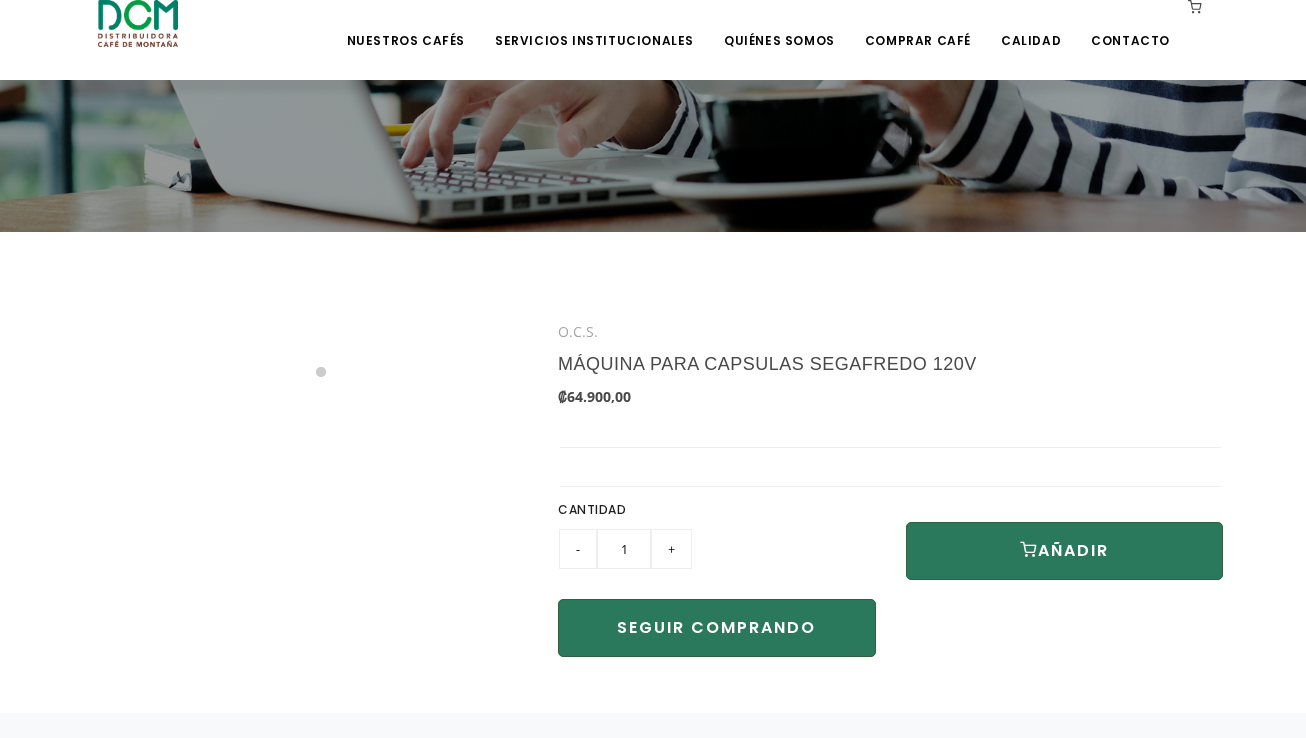 scroll, scrollTop: 265, scrollLeft: 0, axis: vertical 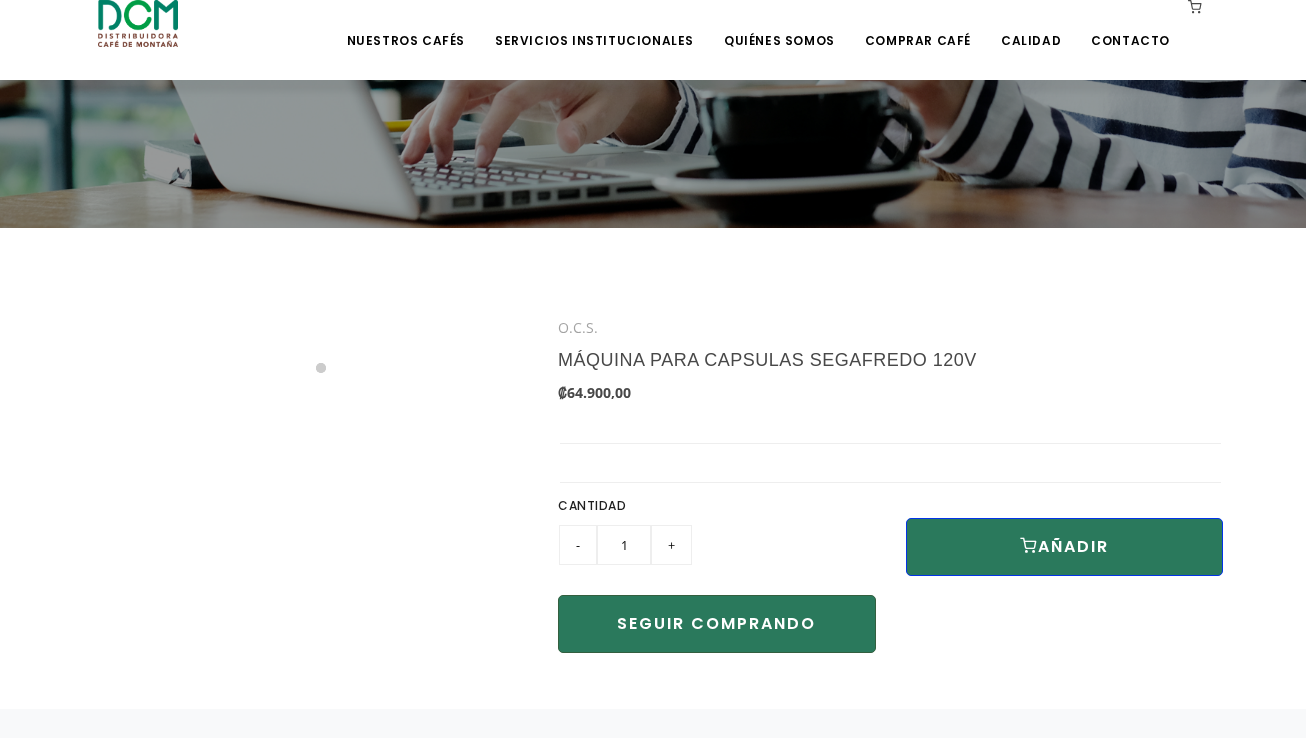 click on "AÑADIR" at bounding box center [1065, 547] 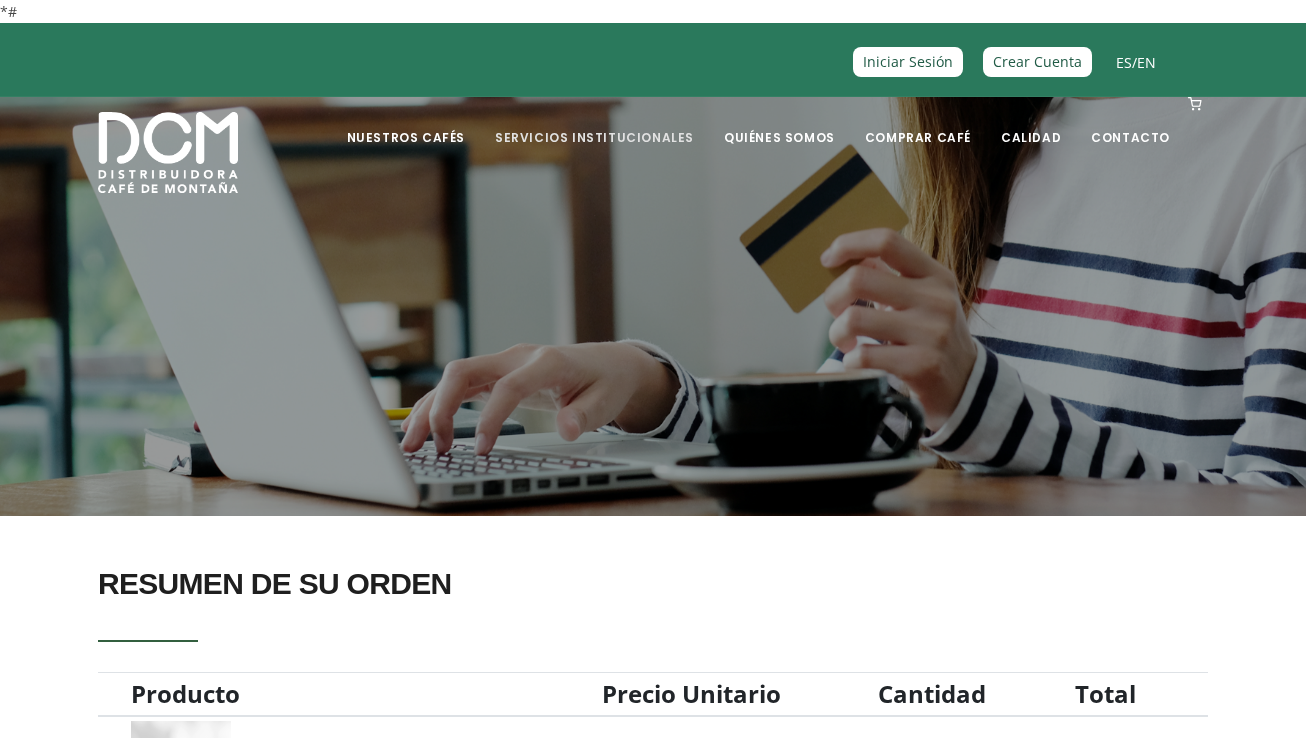 scroll, scrollTop: 0, scrollLeft: 0, axis: both 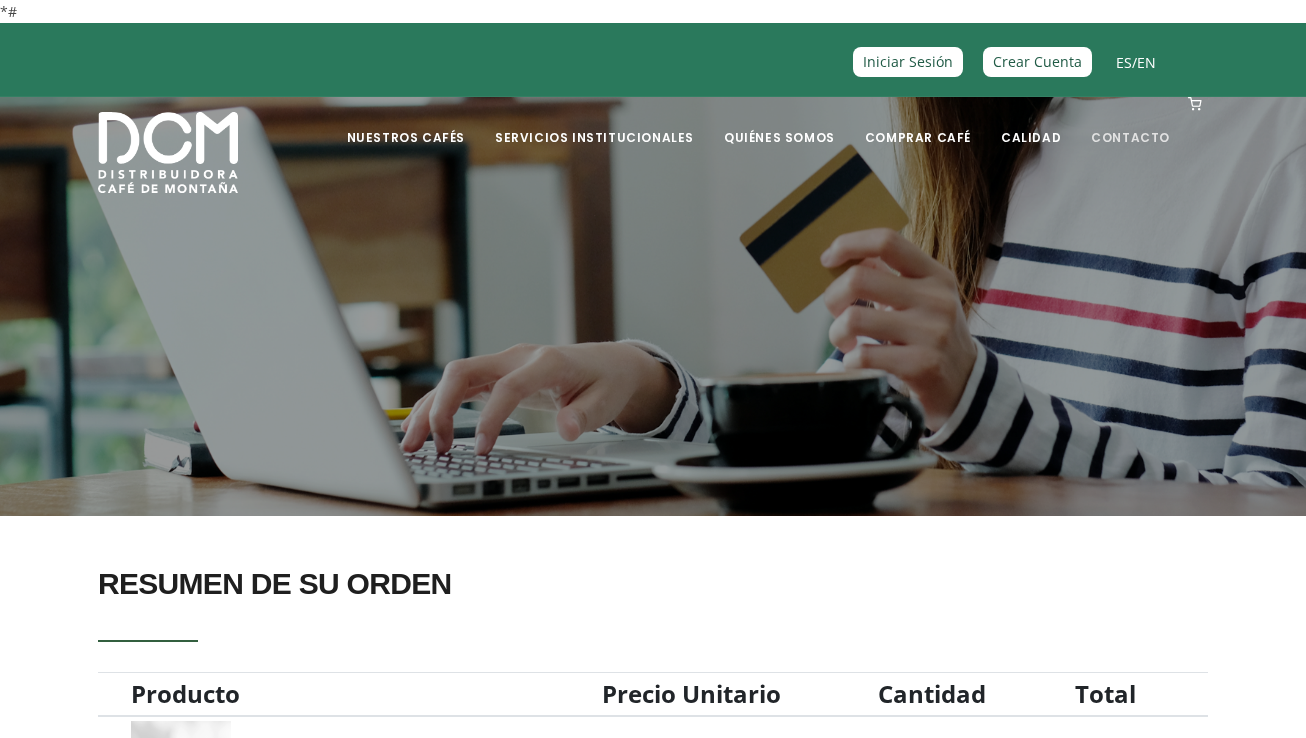 click on "Contacto" at bounding box center [1130, 122] 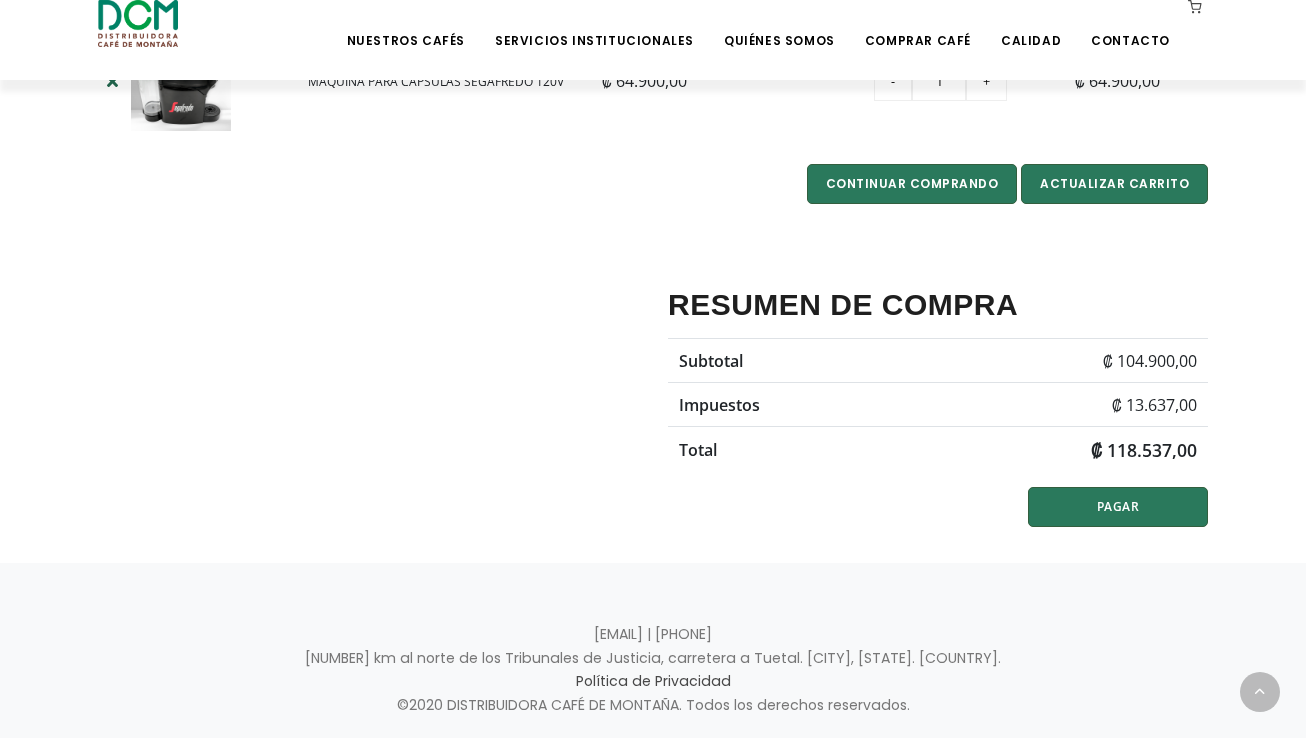 scroll, scrollTop: 800, scrollLeft: 0, axis: vertical 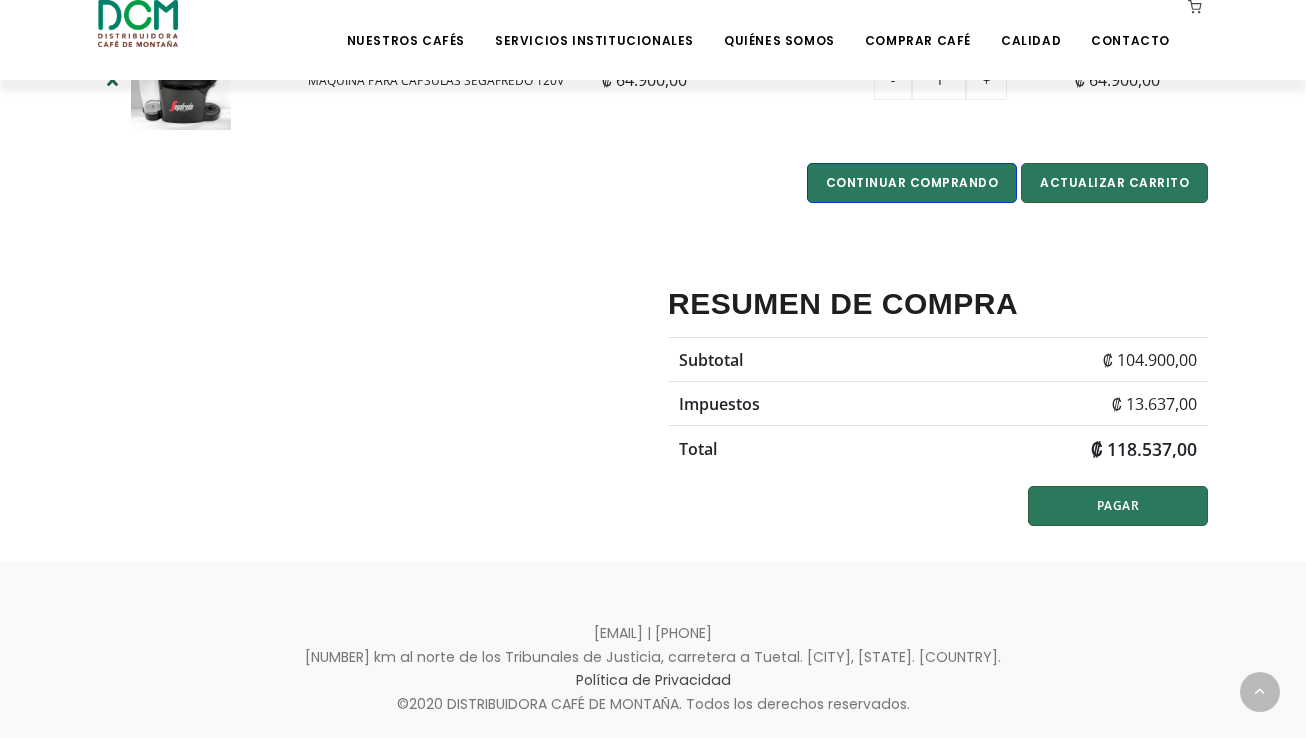 click on "CONTINUAR
COMPRANDO" at bounding box center (912, 183) 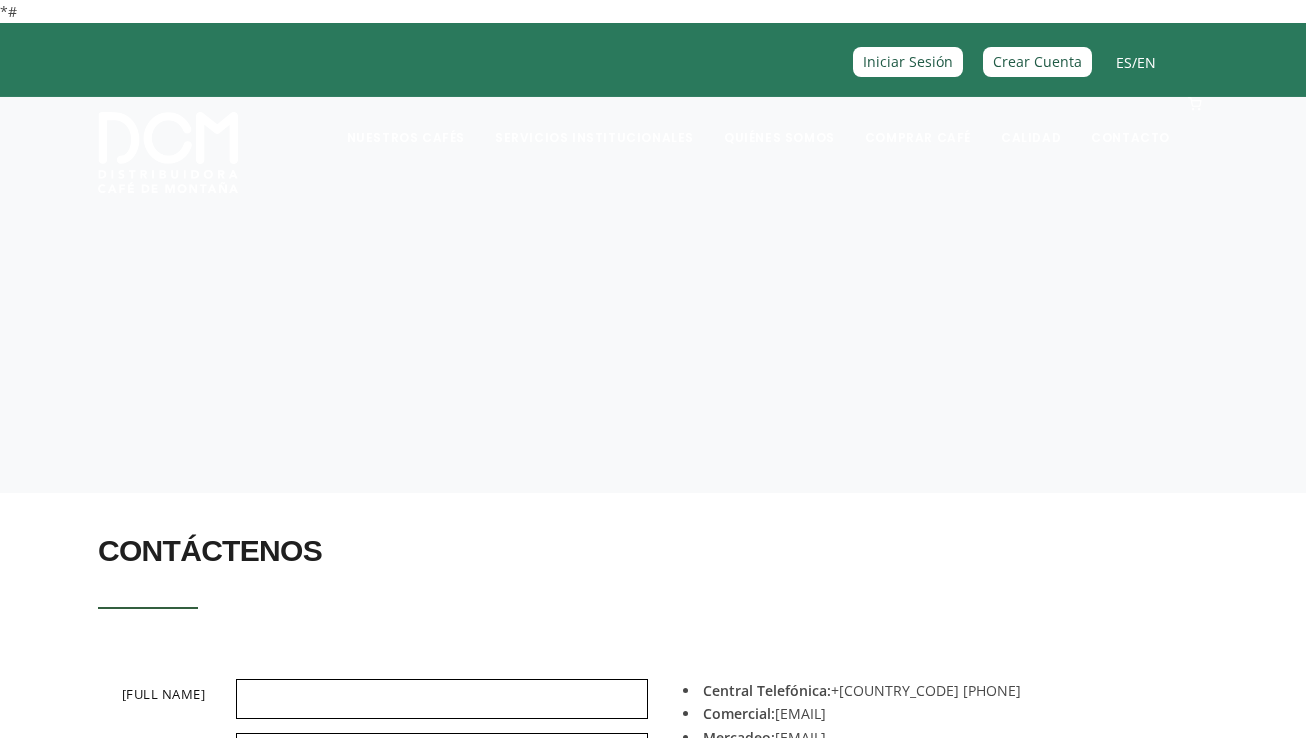 scroll, scrollTop: 0, scrollLeft: 0, axis: both 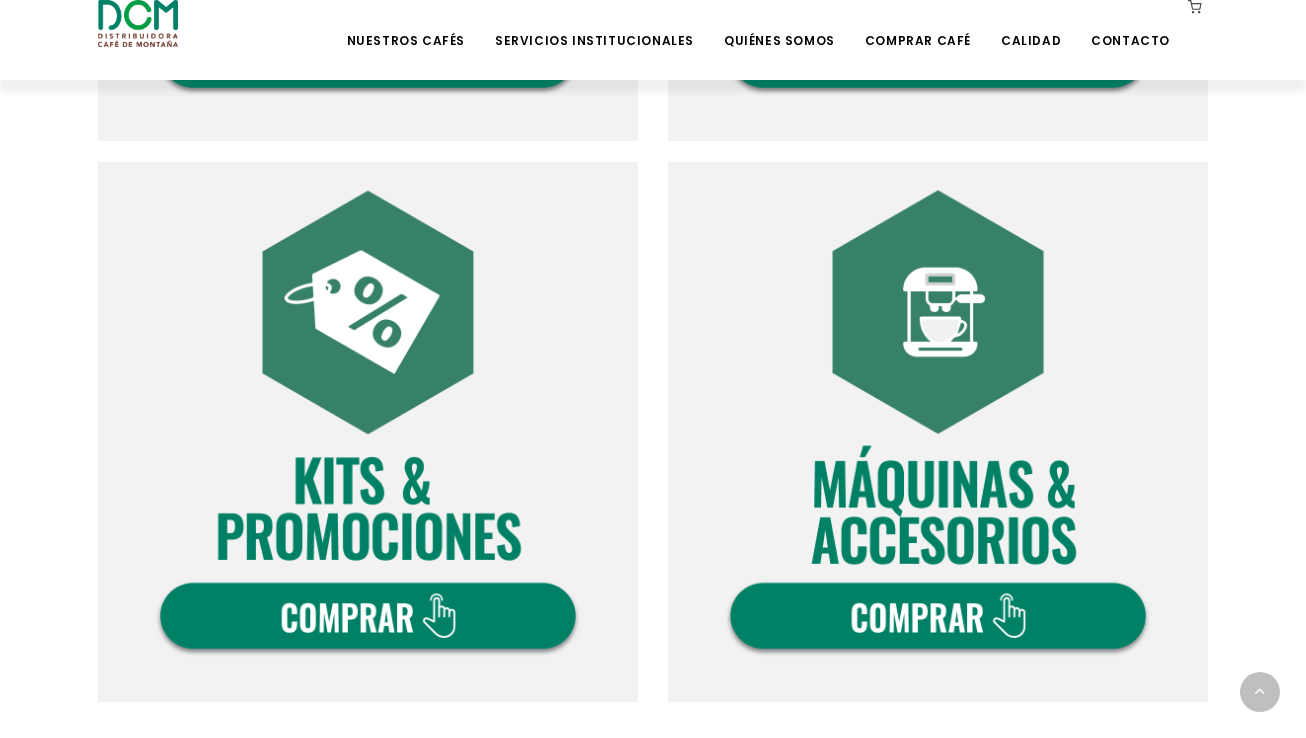 click at bounding box center [368, 432] 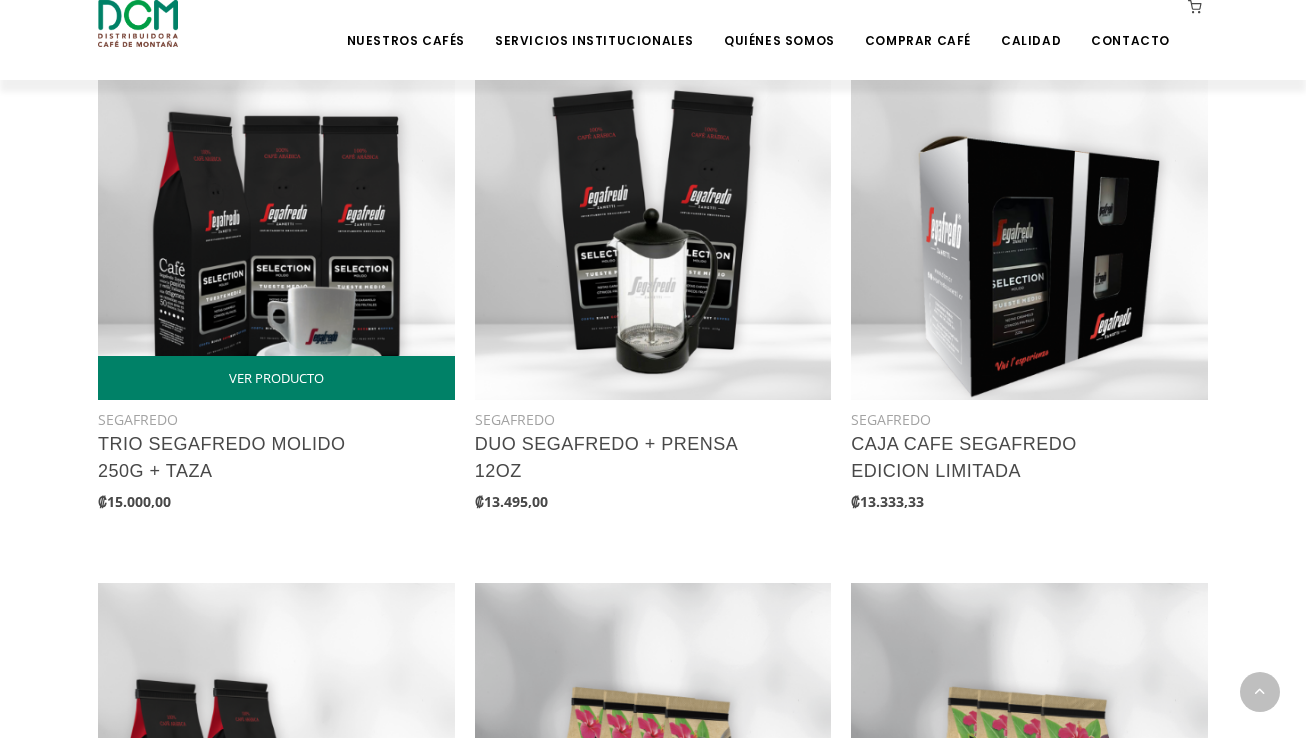 scroll, scrollTop: 1015, scrollLeft: 0, axis: vertical 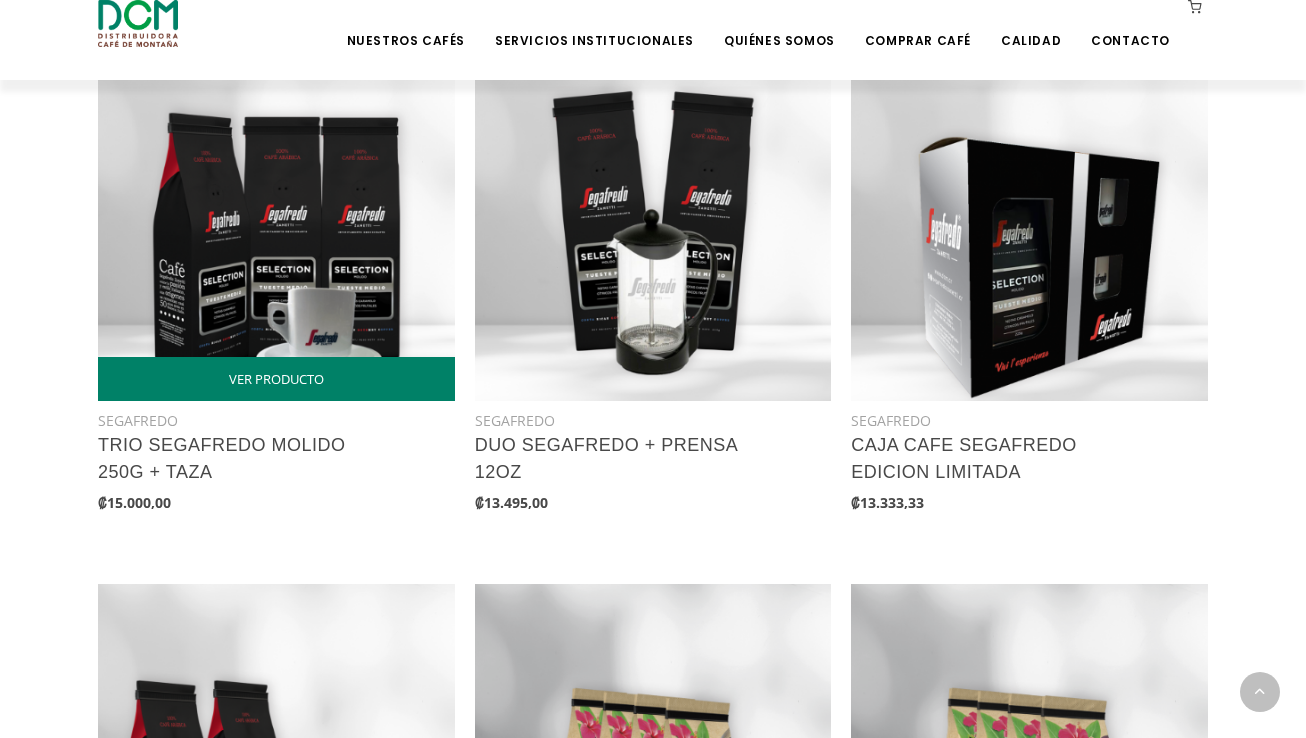 click at bounding box center [276, 222] 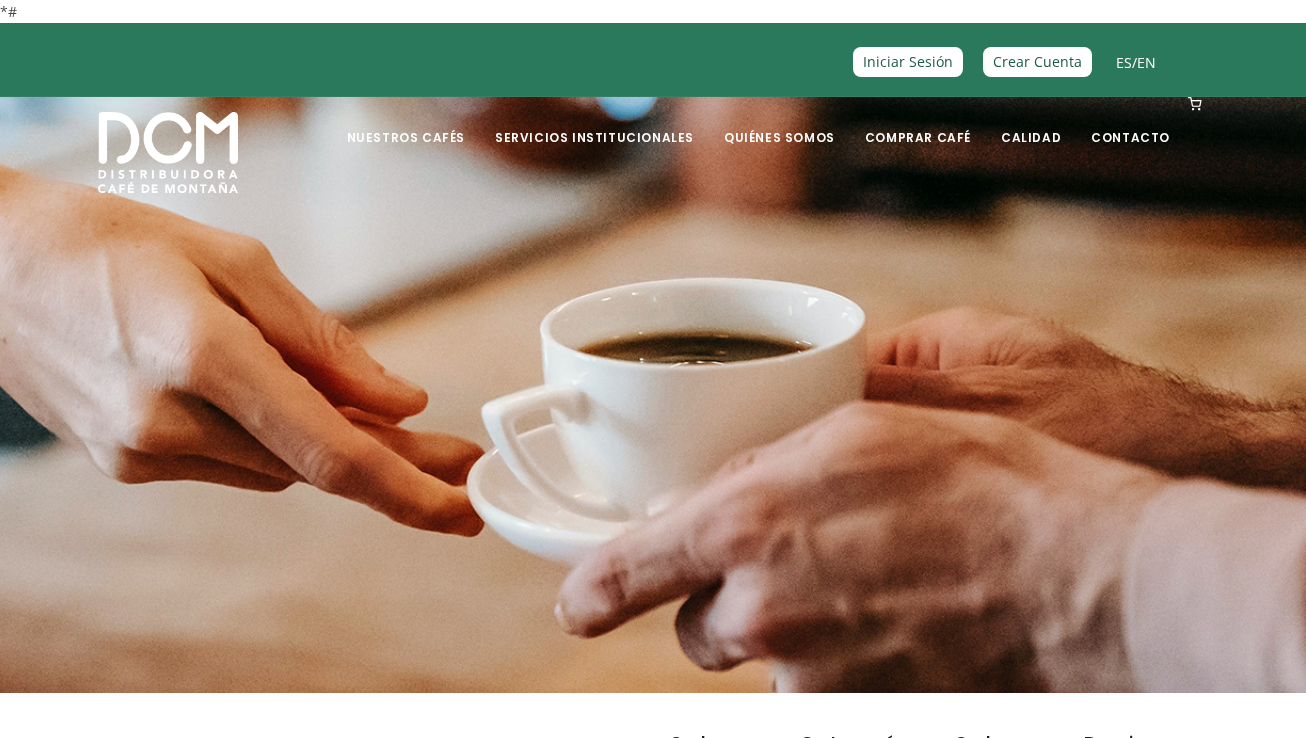 scroll, scrollTop: 0, scrollLeft: 0, axis: both 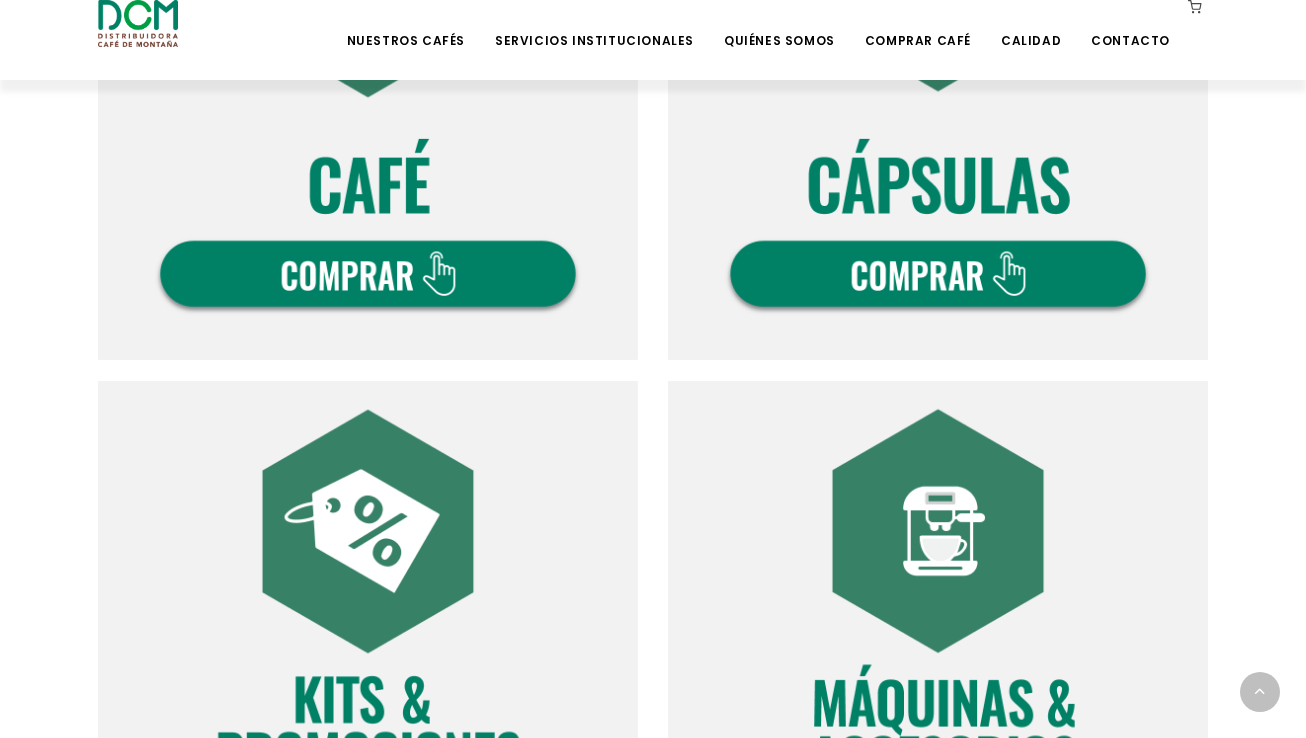 click at bounding box center (938, 90) 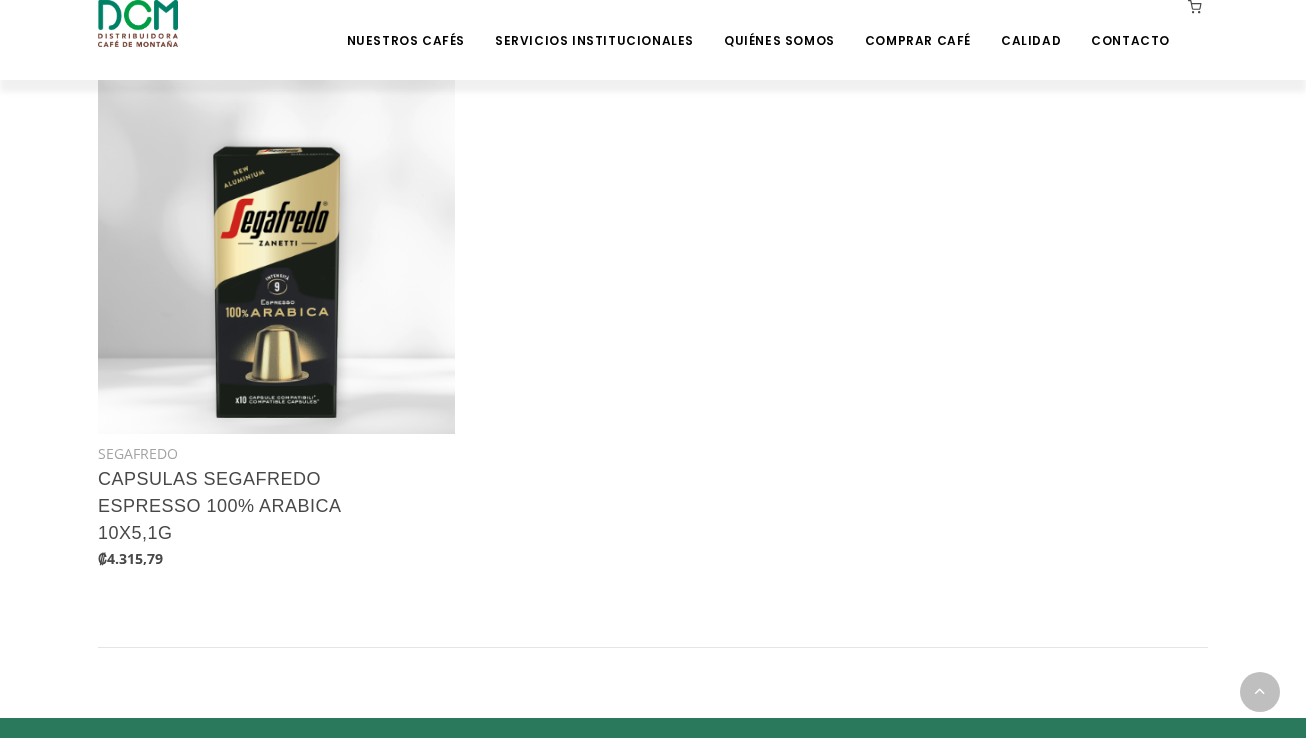 scroll, scrollTop: 1539, scrollLeft: 0, axis: vertical 